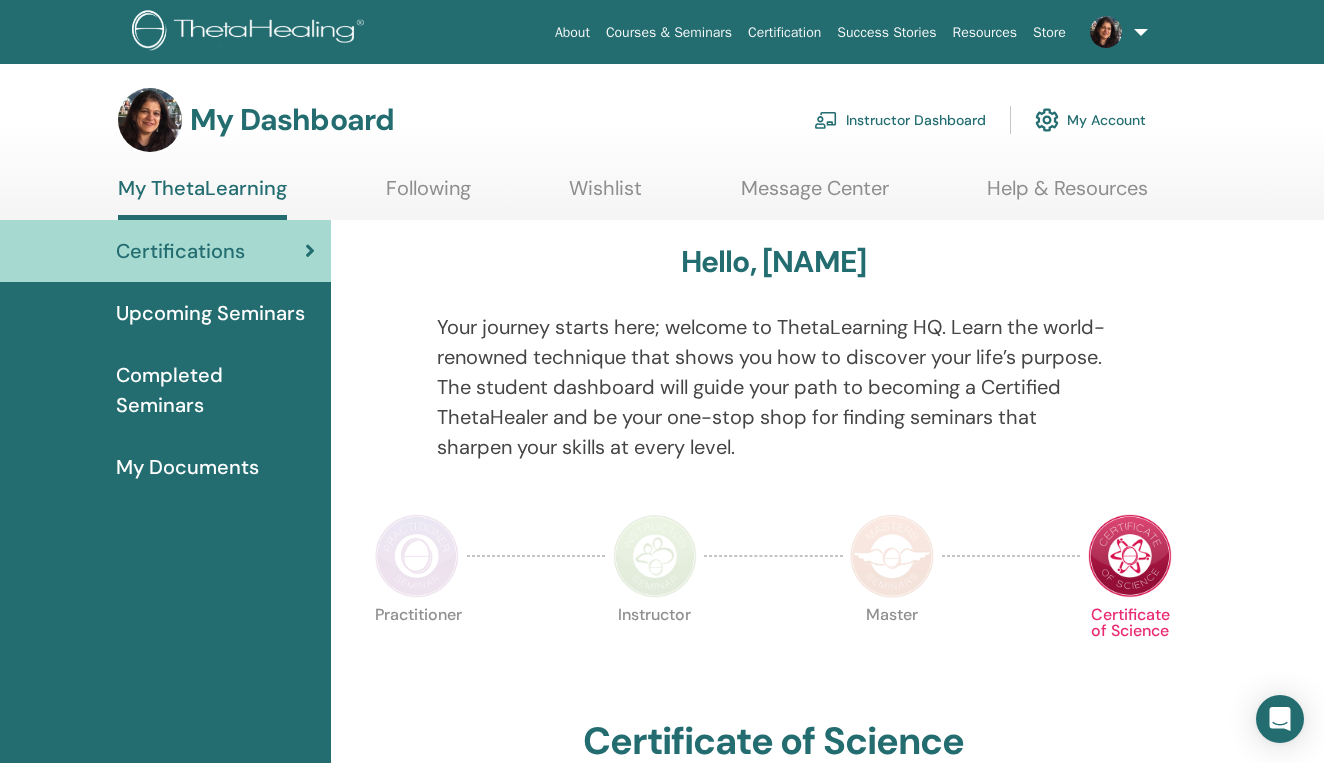 scroll, scrollTop: 0, scrollLeft: 0, axis: both 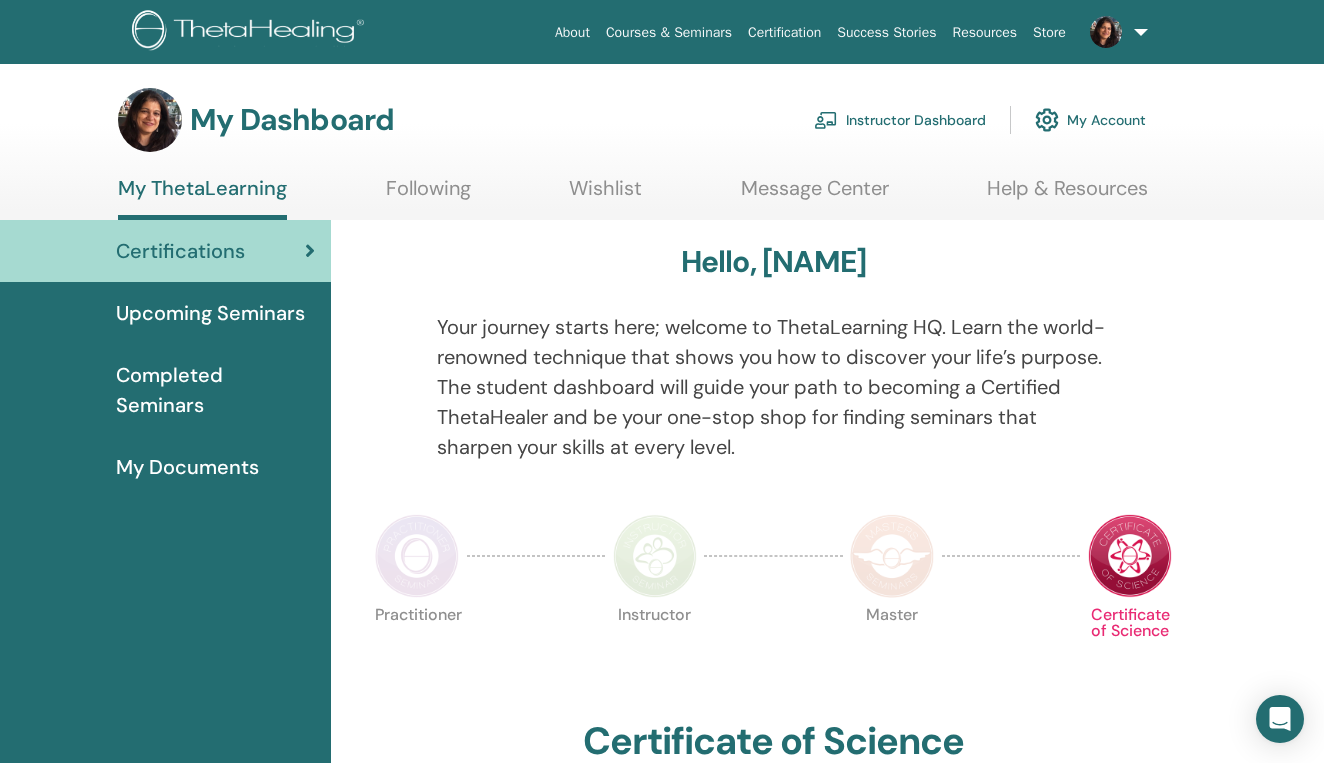 click on "Following" at bounding box center (428, 195) 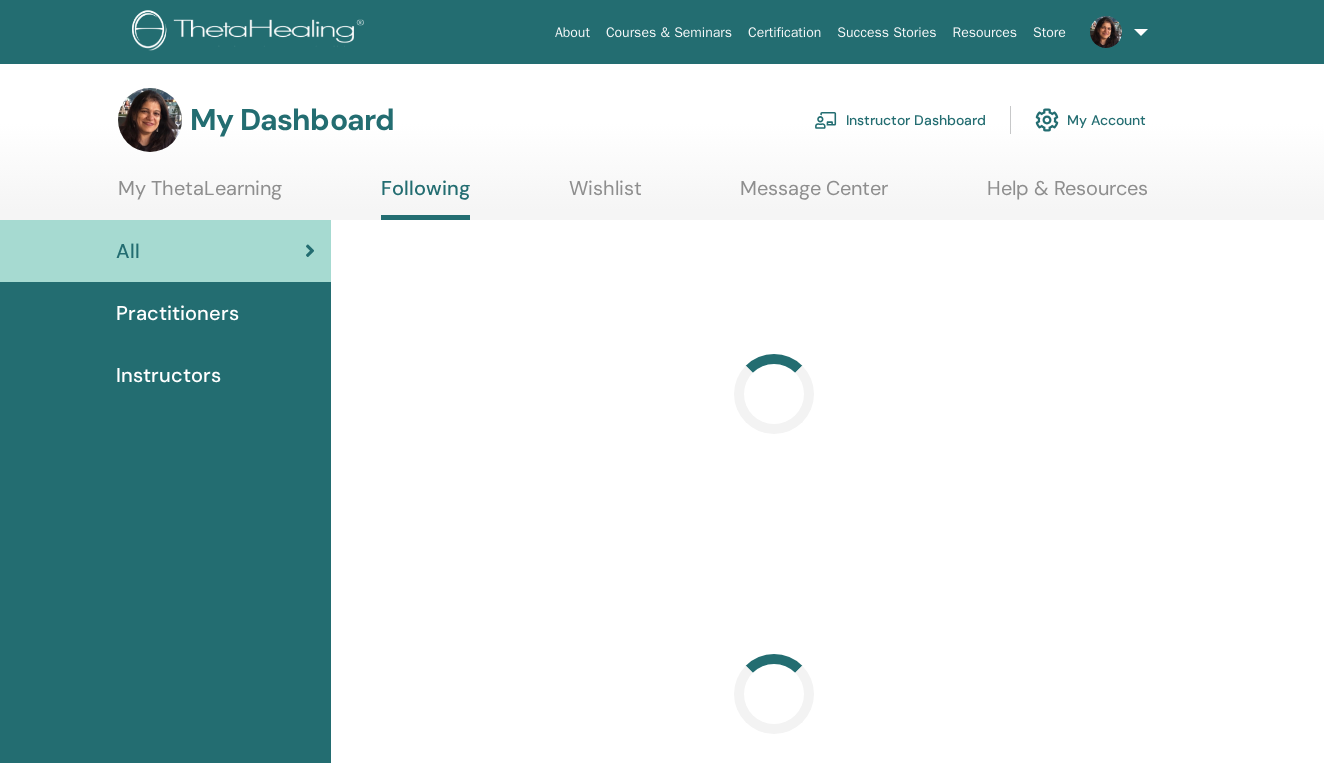 scroll, scrollTop: 0, scrollLeft: 0, axis: both 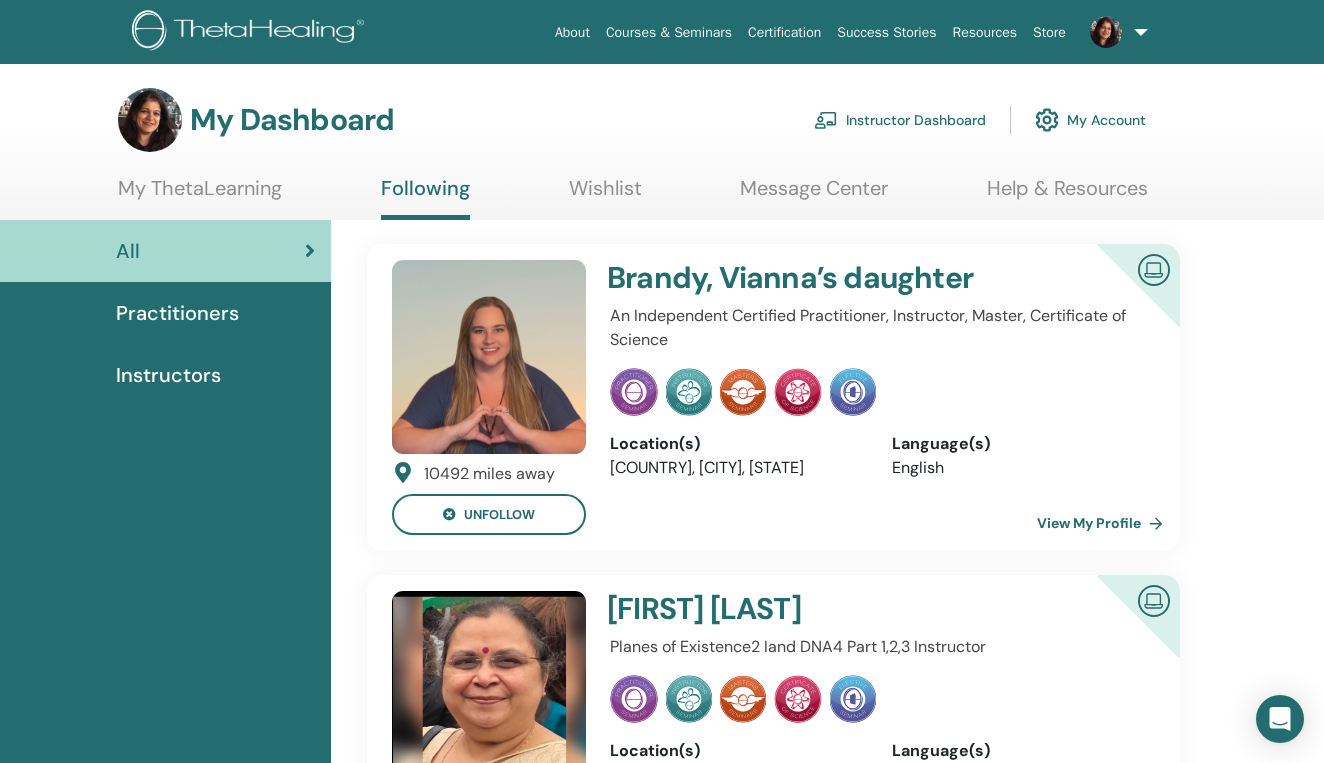 click on "10492   miles away unfollow Brandy,   Vianna’s daughter An Independent Certified Practitioner, Instructor, Master, Certificate of Science Location(s) United States of America, Bigfork, Montana Language(s) English View My Profile 7285   miles away unfollow Renu   Agrawal Planes of Existence2 Iand DNA4 Part 1,2,3 Instructor Location(s) United States of America, USA India, New Delhi, DL India, Punjab, PB Language(s) English Hindi View My Profile 7205   miles away unfollow Kailash Chand   Agrawal An Independent Certified Practitioner, Instructor, Master, Certificate of Science Location(s) India, New Delhi, DL India, Haryana, HR India, Uttar Pradesh, UP Language(s) English Hindi View My Profile 6261   miles away unfollow Snehal   Tina Snehal Location(s) India, Mumbai, MH India, Chennai, TN India, Pune, MH Language(s) English Hindi View My Profile 6794   miles away unfollow Devaki   K Location(s) India, India United States of America, USA Language(s)" at bounding box center (827, 3189) 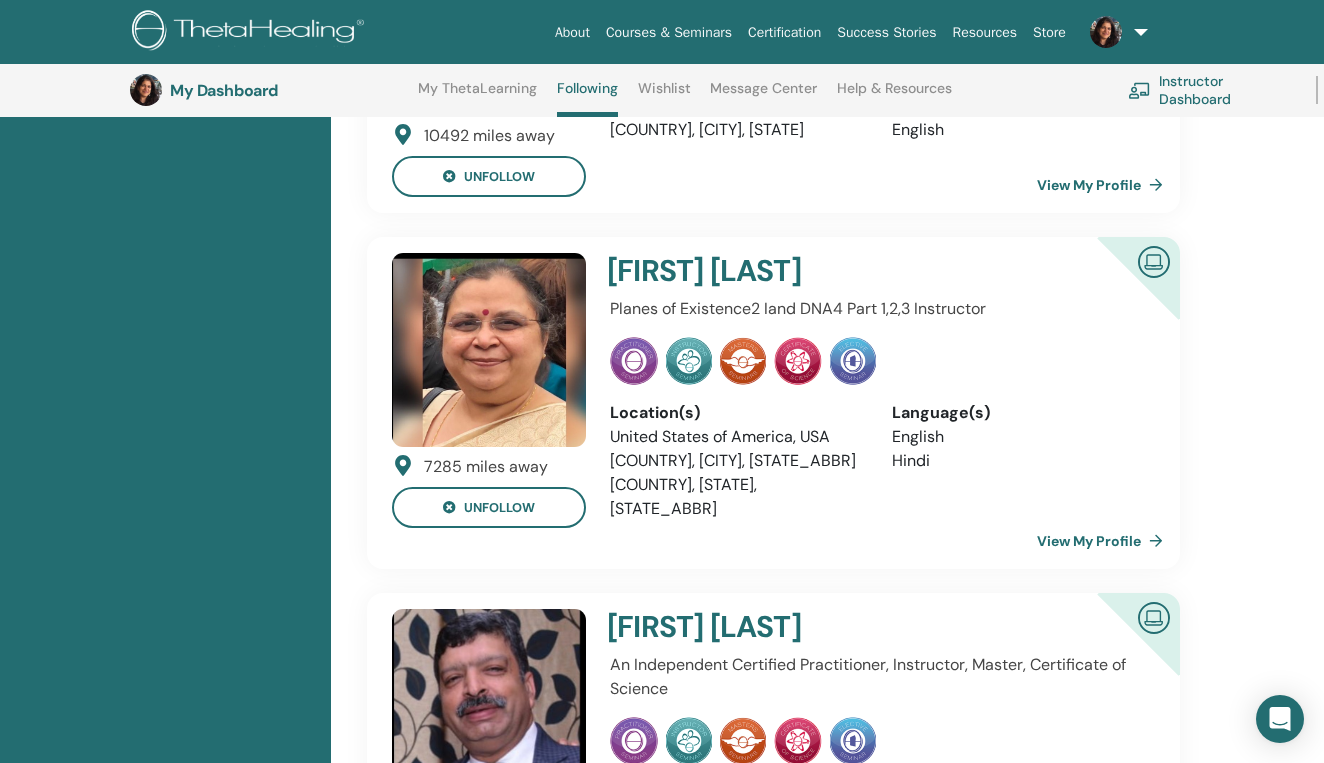 scroll, scrollTop: 394, scrollLeft: 0, axis: vertical 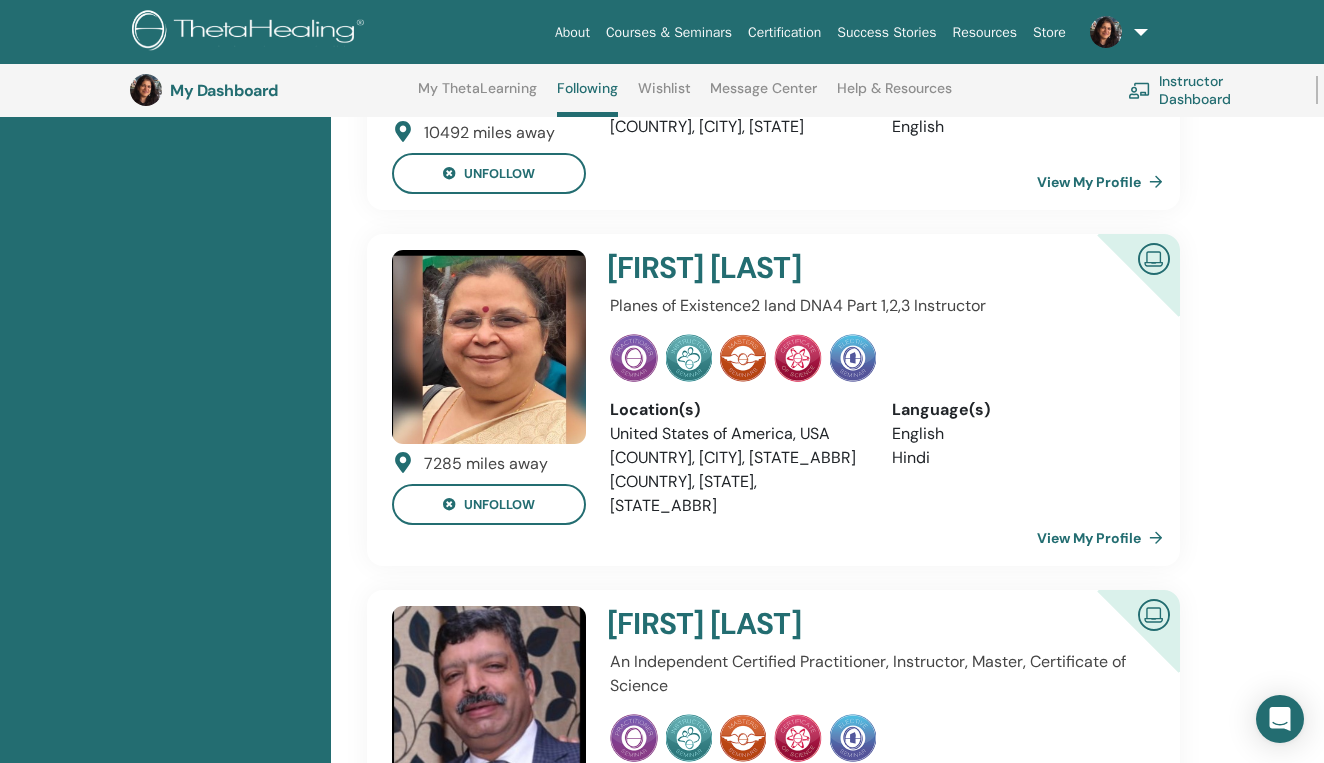 click on "View My Profile" at bounding box center (1104, 538) 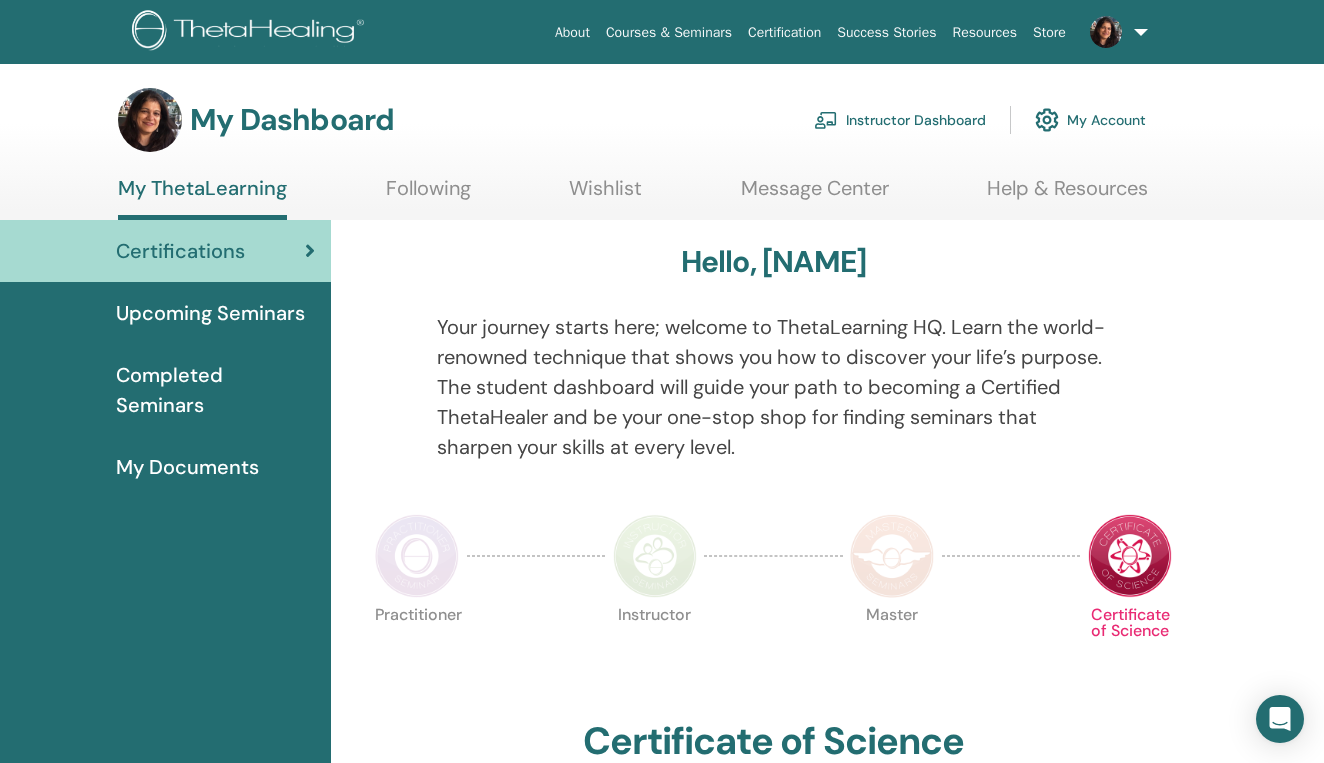 scroll, scrollTop: 0, scrollLeft: 0, axis: both 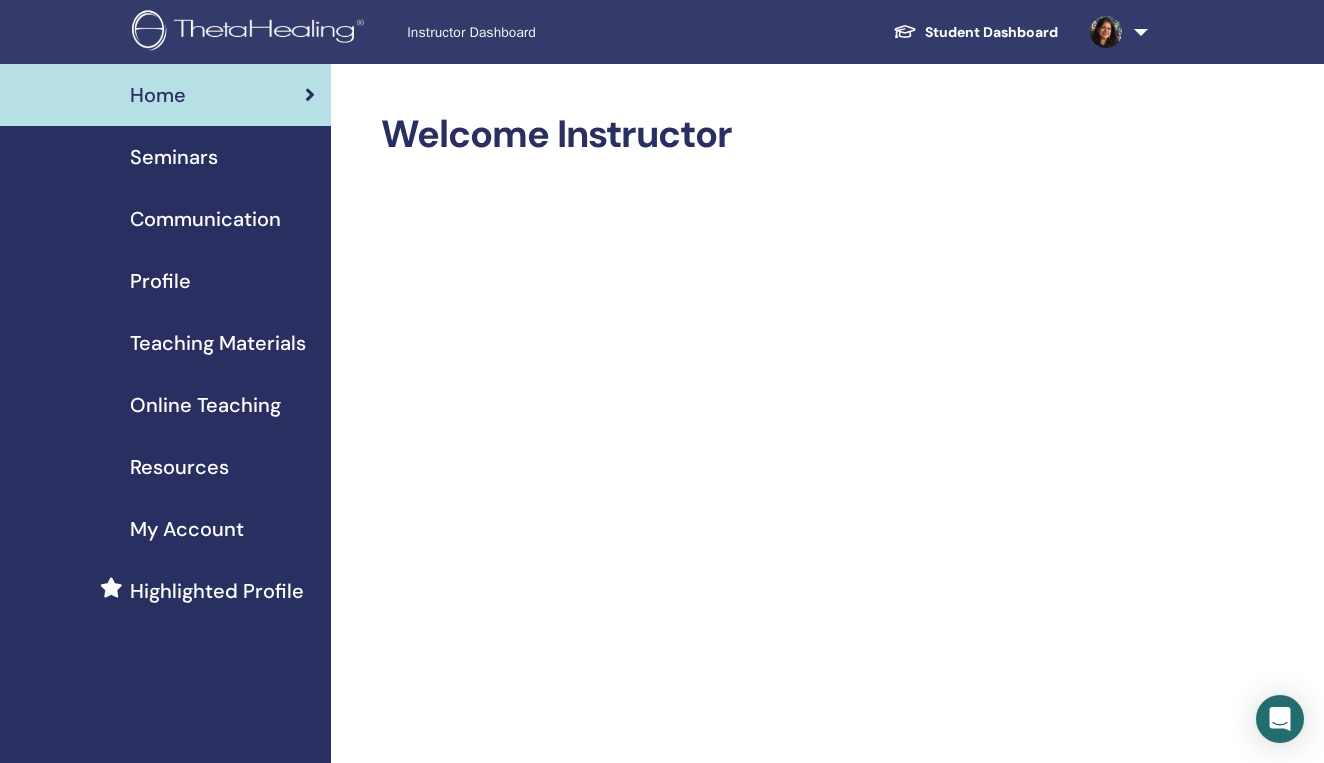 click on "Seminars" at bounding box center (174, 157) 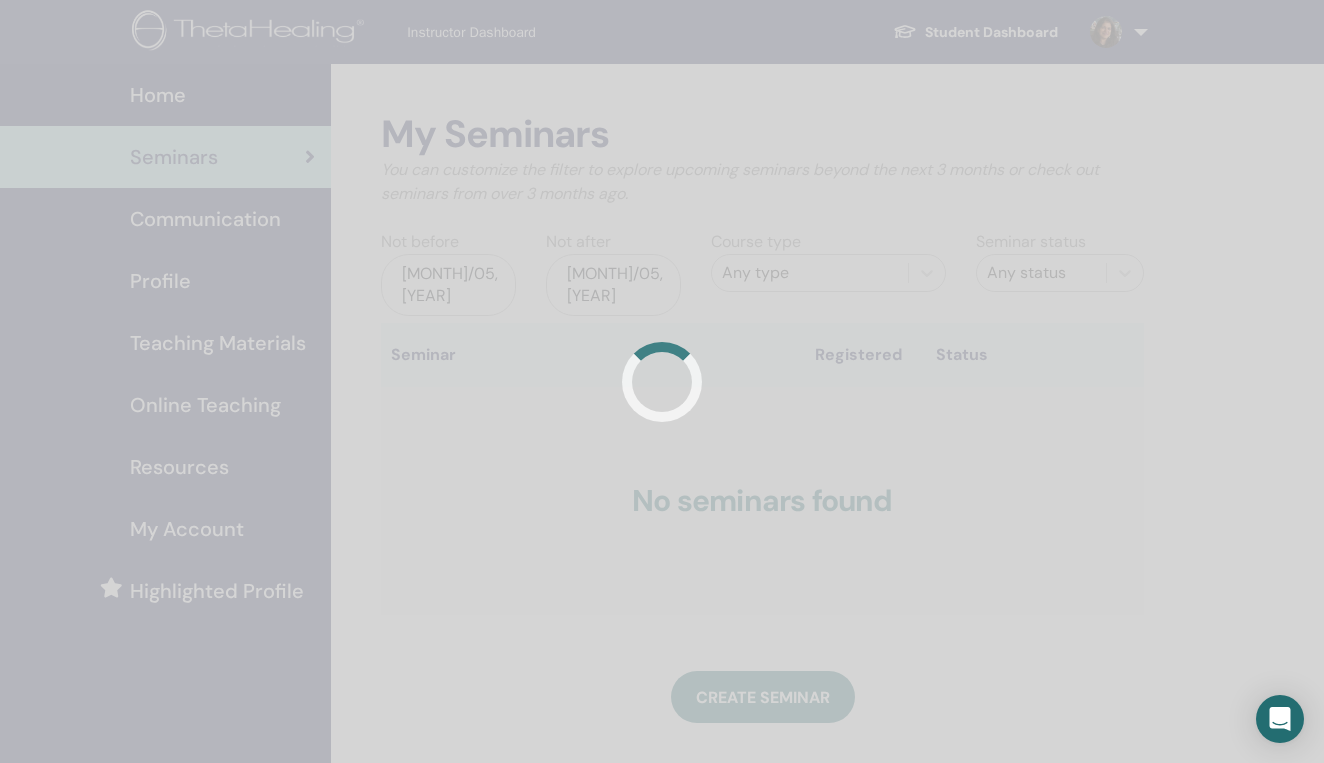 scroll, scrollTop: 0, scrollLeft: 0, axis: both 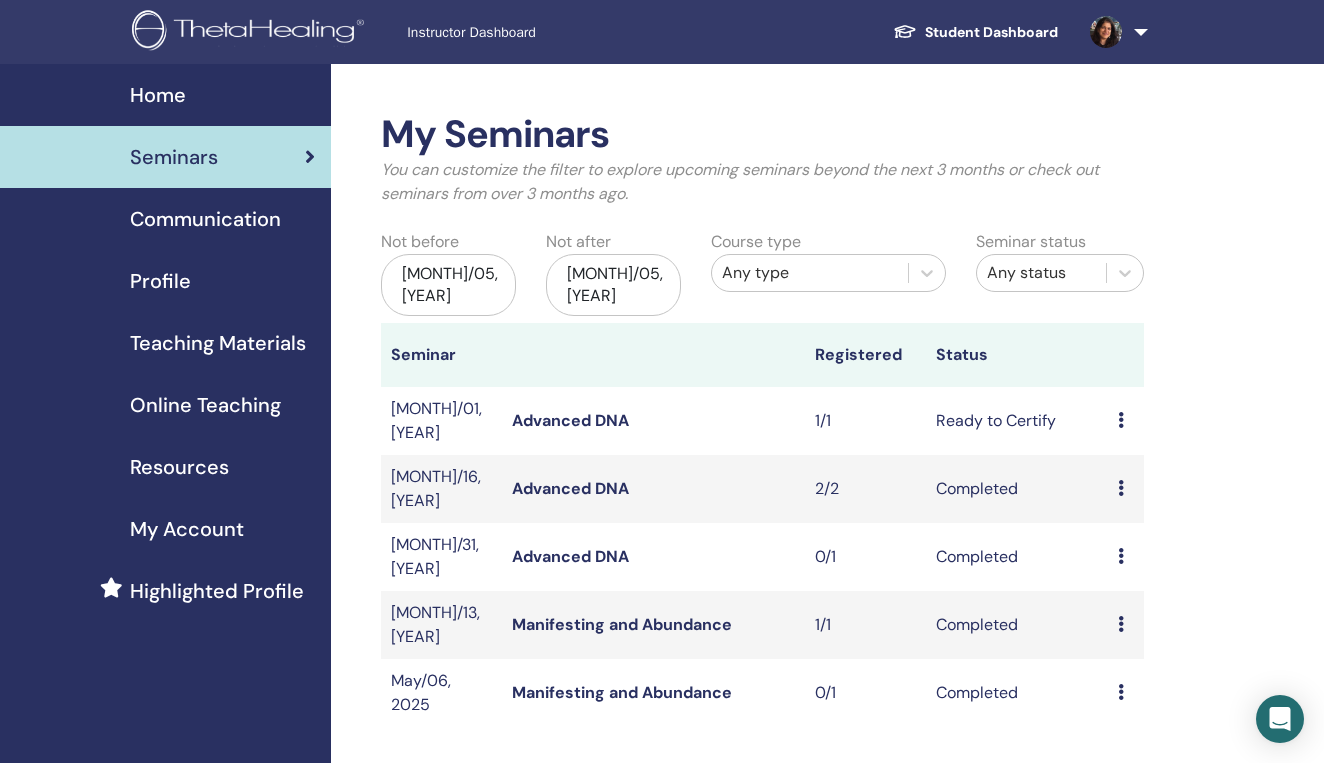 click on "My Seminars You can customize the filter to explore upcoming seminars beyond the next 3 months or check out seminars from over 3 months ago. Not before [MONTH]/05, [YEAR] Not after [MONTH]/05, [YEAR] Course type Any type Seminar status Any status Seminar Registered Status [MONTH]/01, [YEAR] Advanced DNA 1/1 Ready to Certify Preview Edit Attendees Cancel [MONTH]/16, [YEAR] Advanced DNA 2/2 Completed Preview Attendees [MONTH]/31, [YEAR] Advanced DNA 0/1 Completed Preview Attendees [MONTH]/13, [YEAR] Manifesting and Abundance 1/1 Completed Preview Attendees [MONTH]/06, [YEAR] Manifesting and Abundance 0/1 Completed Preview Attendees Create seminar Seminar Registrations Order No. Attendee Event Date" at bounding box center (827, 668) 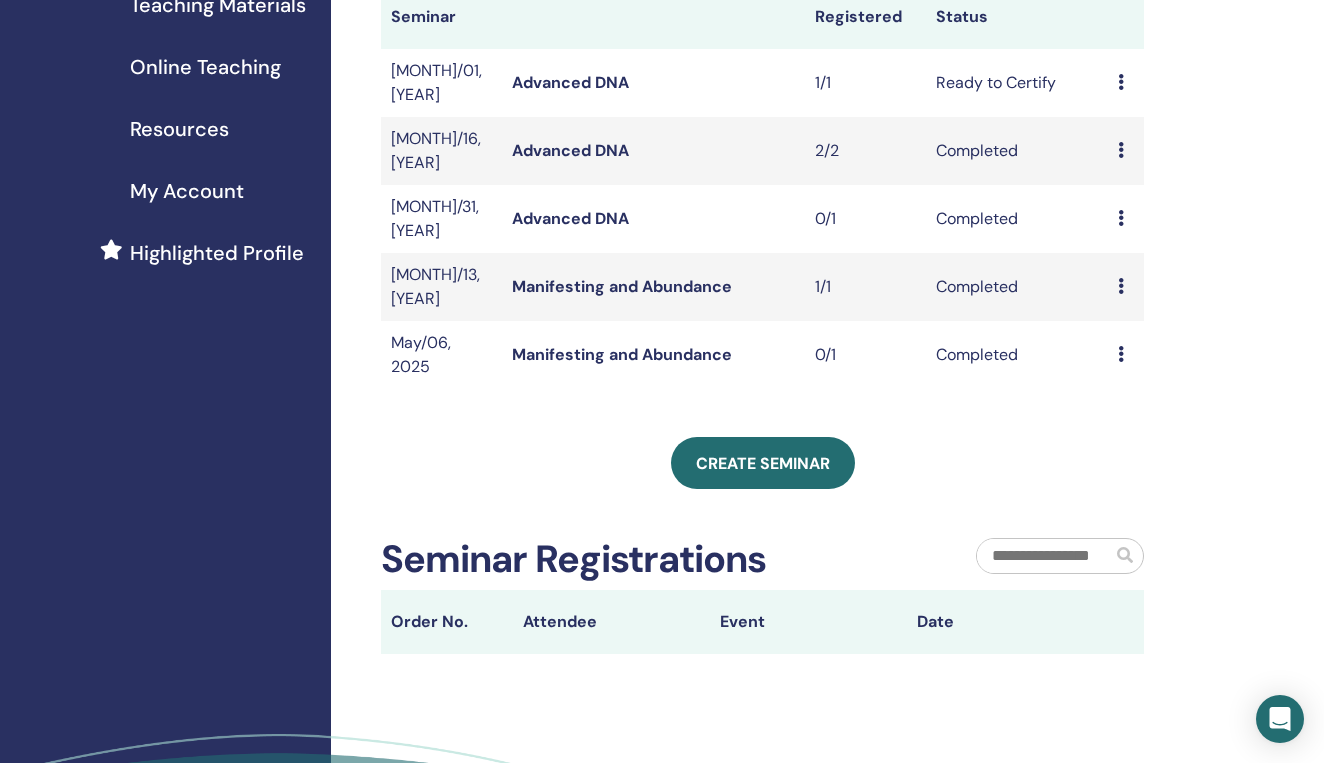 scroll, scrollTop: 341, scrollLeft: 0, axis: vertical 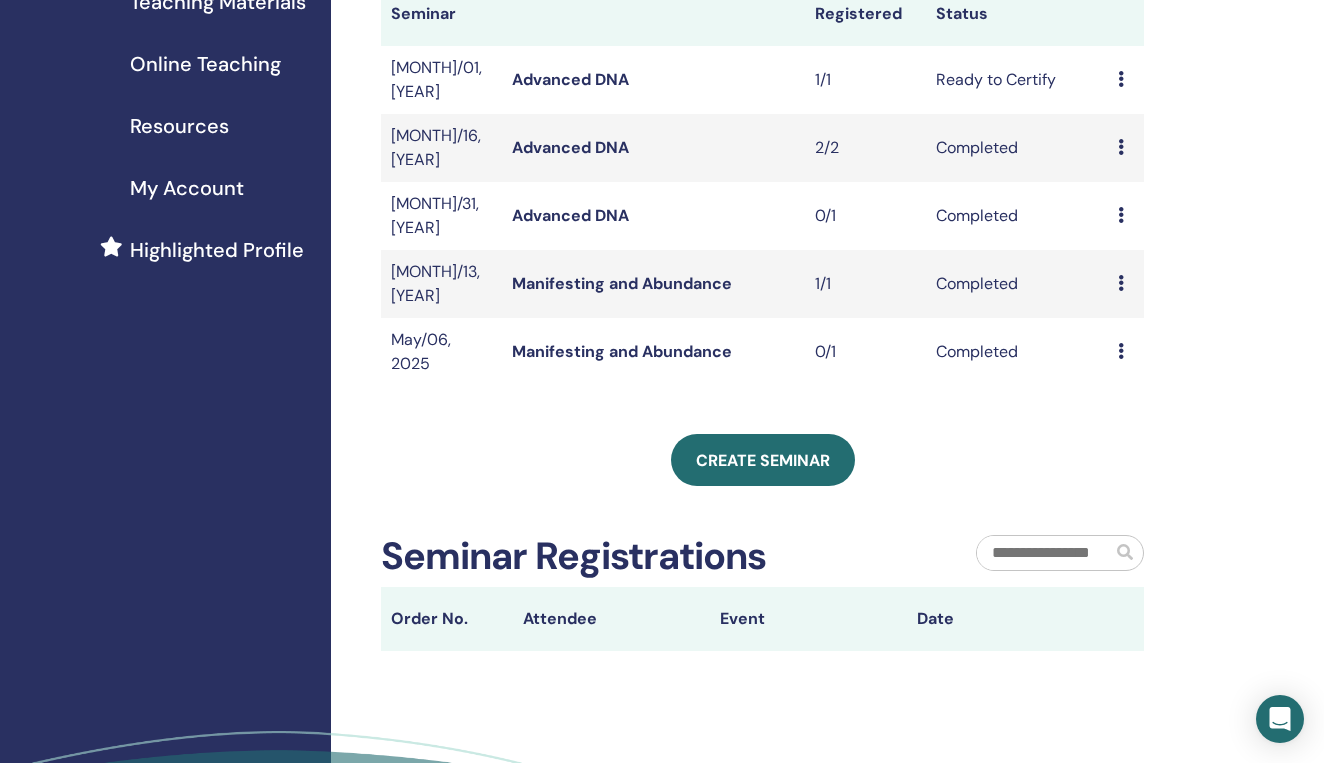 click on "Manifesting and Abundance" at bounding box center (622, 283) 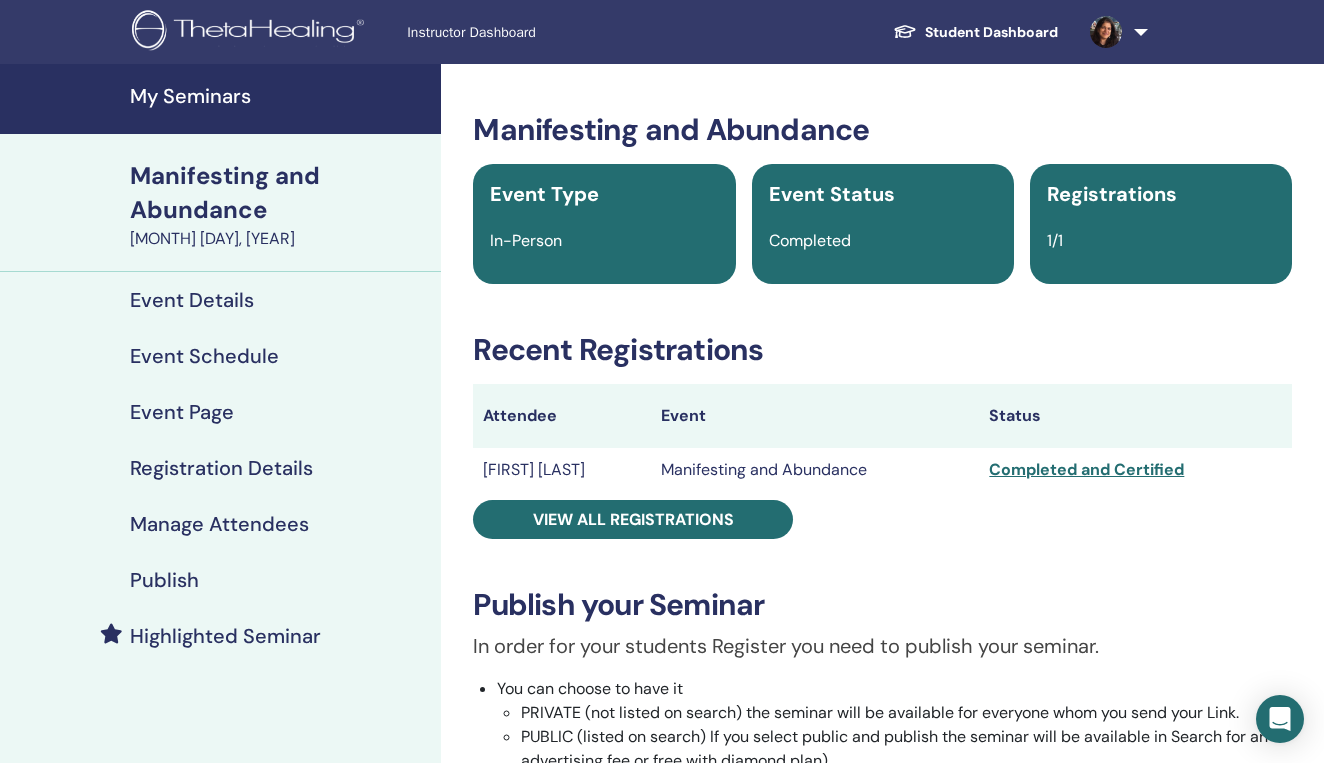 scroll, scrollTop: 0, scrollLeft: 0, axis: both 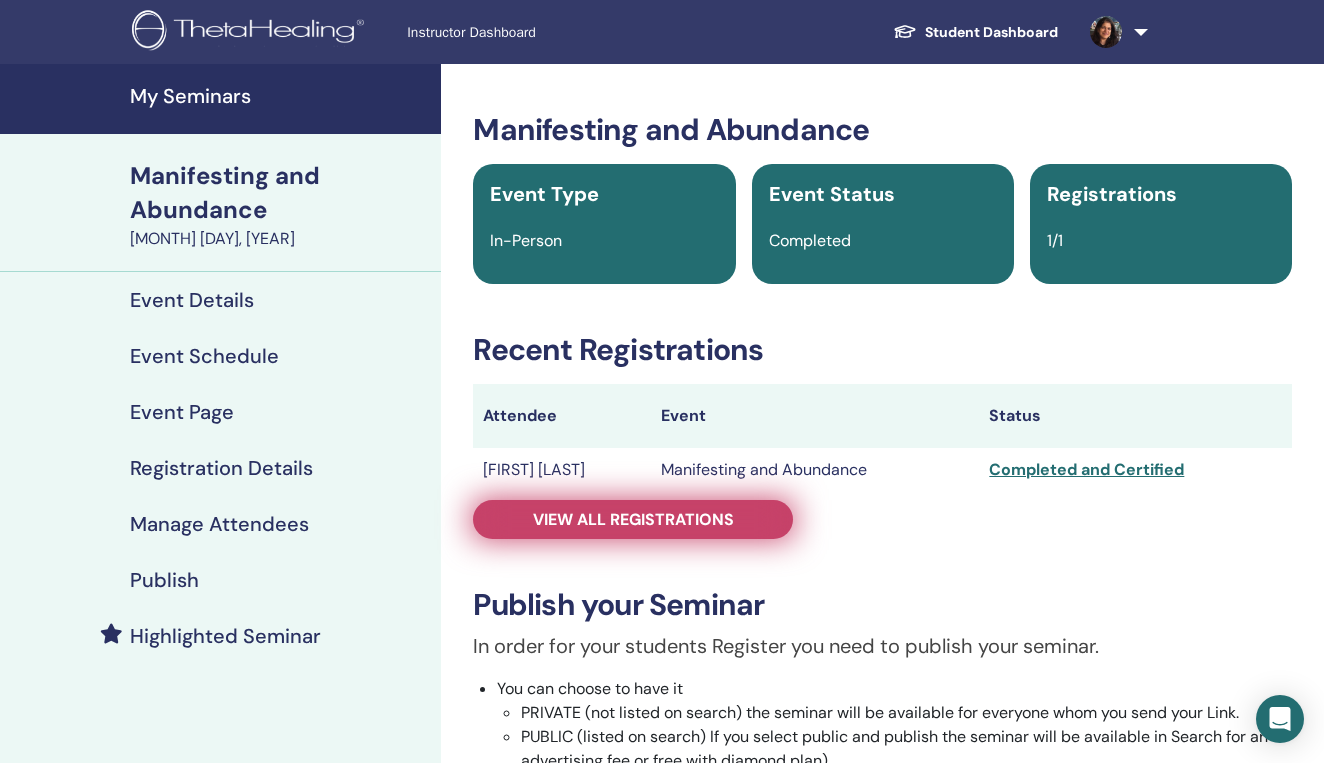 click on "View all registrations" at bounding box center [633, 519] 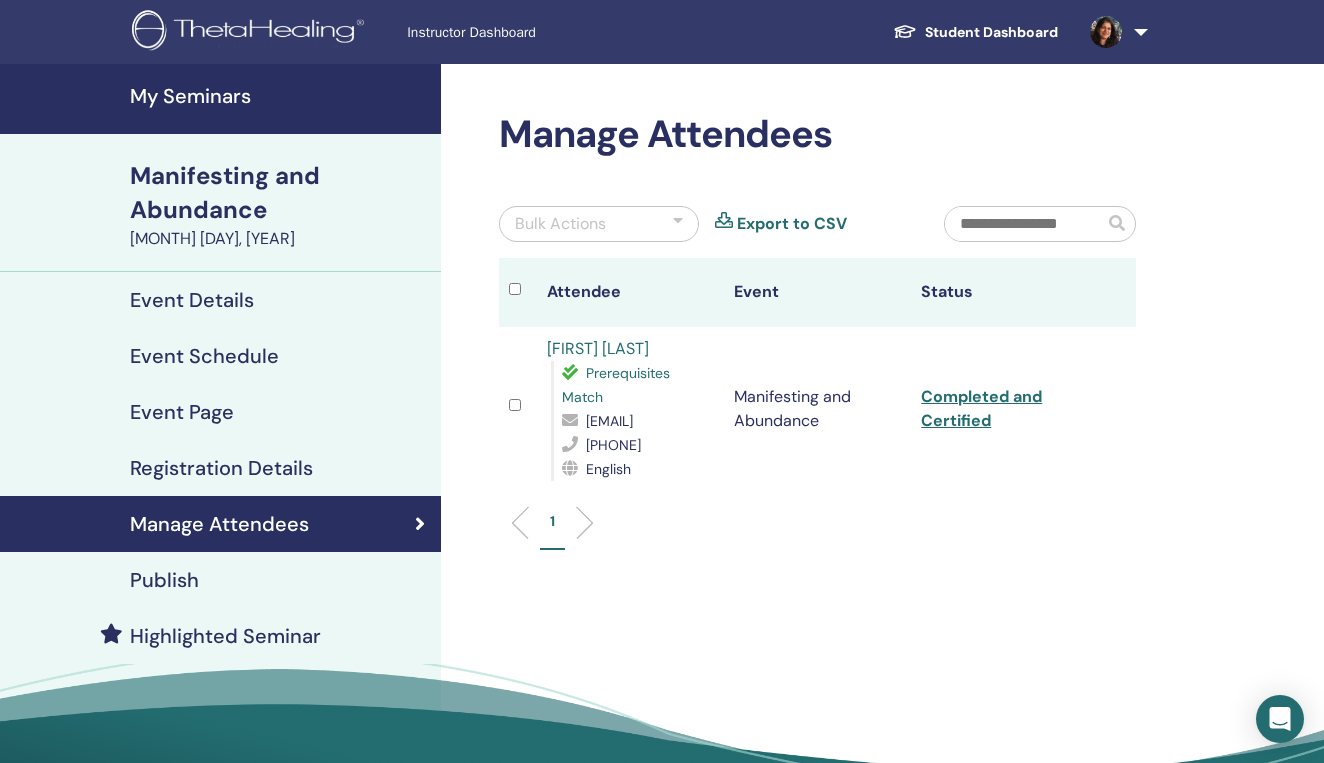 click on "Event" at bounding box center (817, 292) 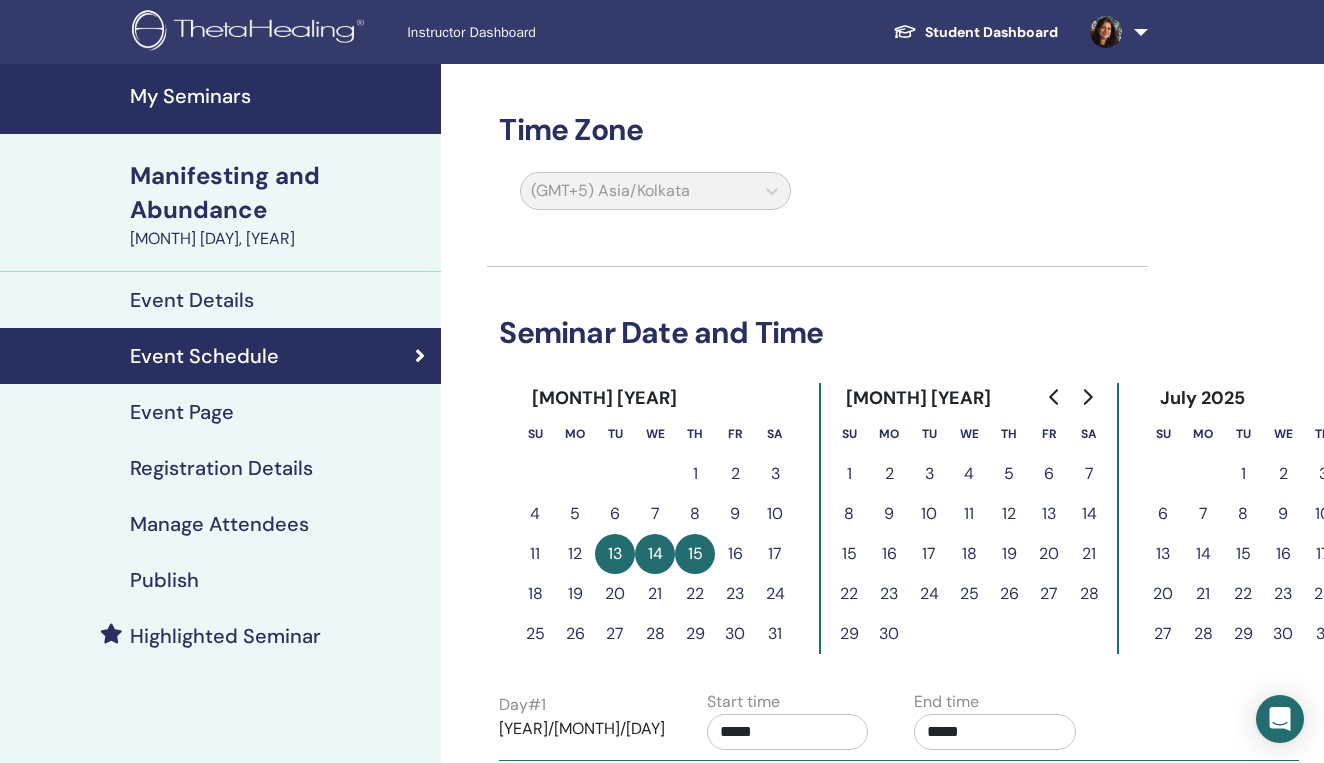 click on "Registration Details" at bounding box center (221, 468) 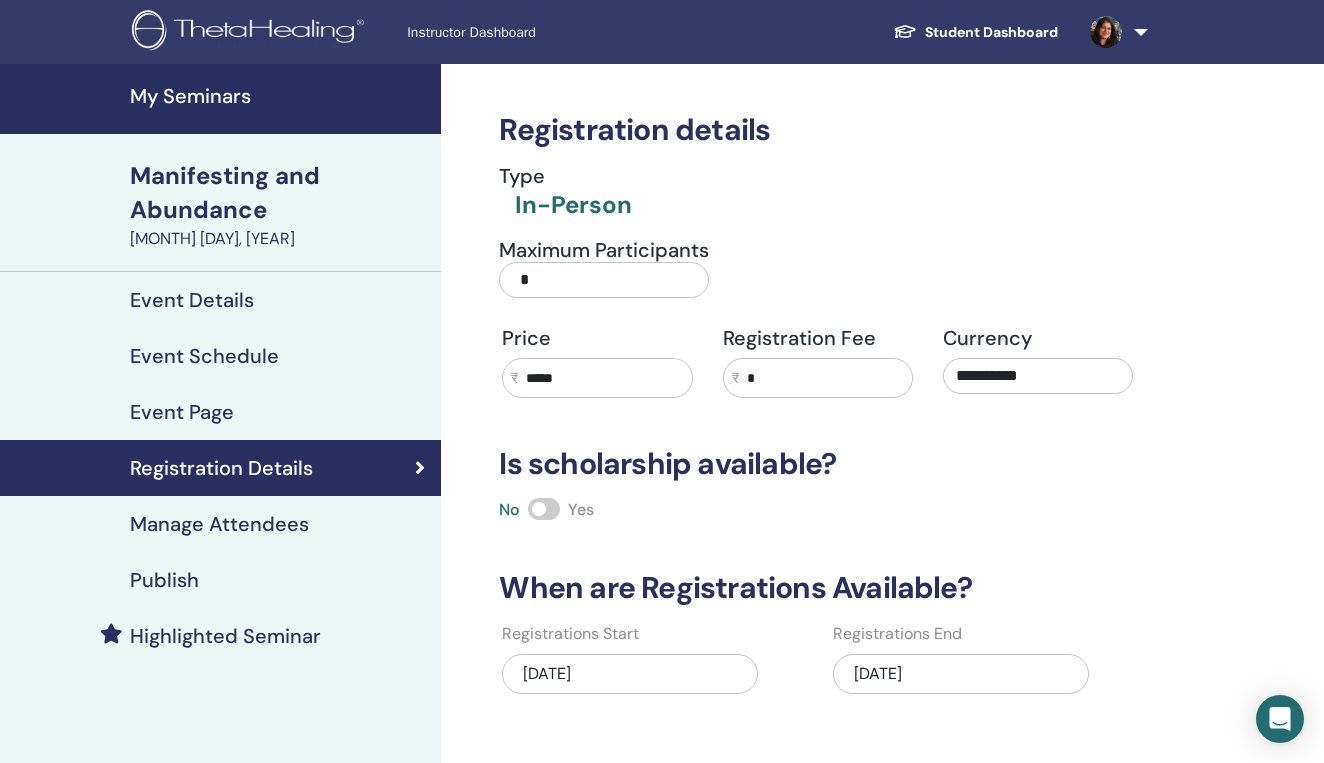 scroll, scrollTop: 0, scrollLeft: 0, axis: both 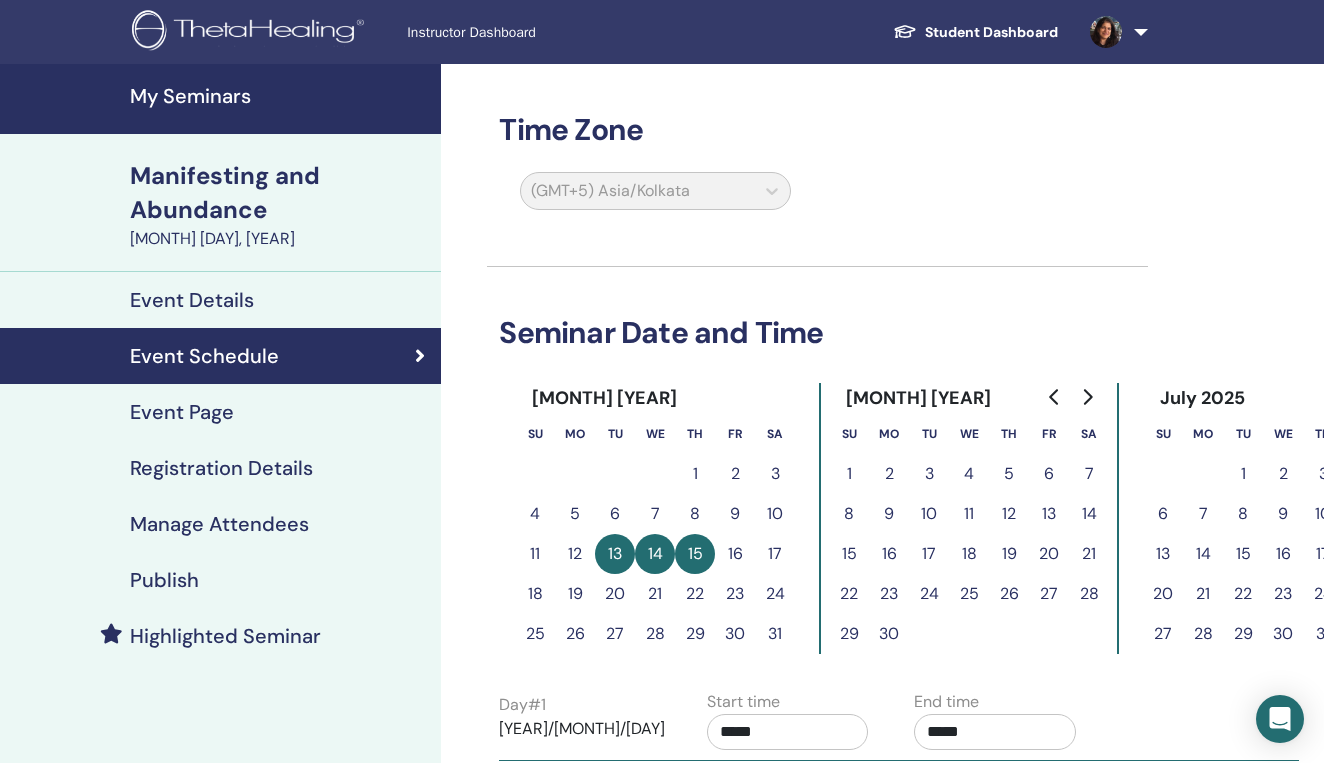 click on "My Seminars" at bounding box center (279, 96) 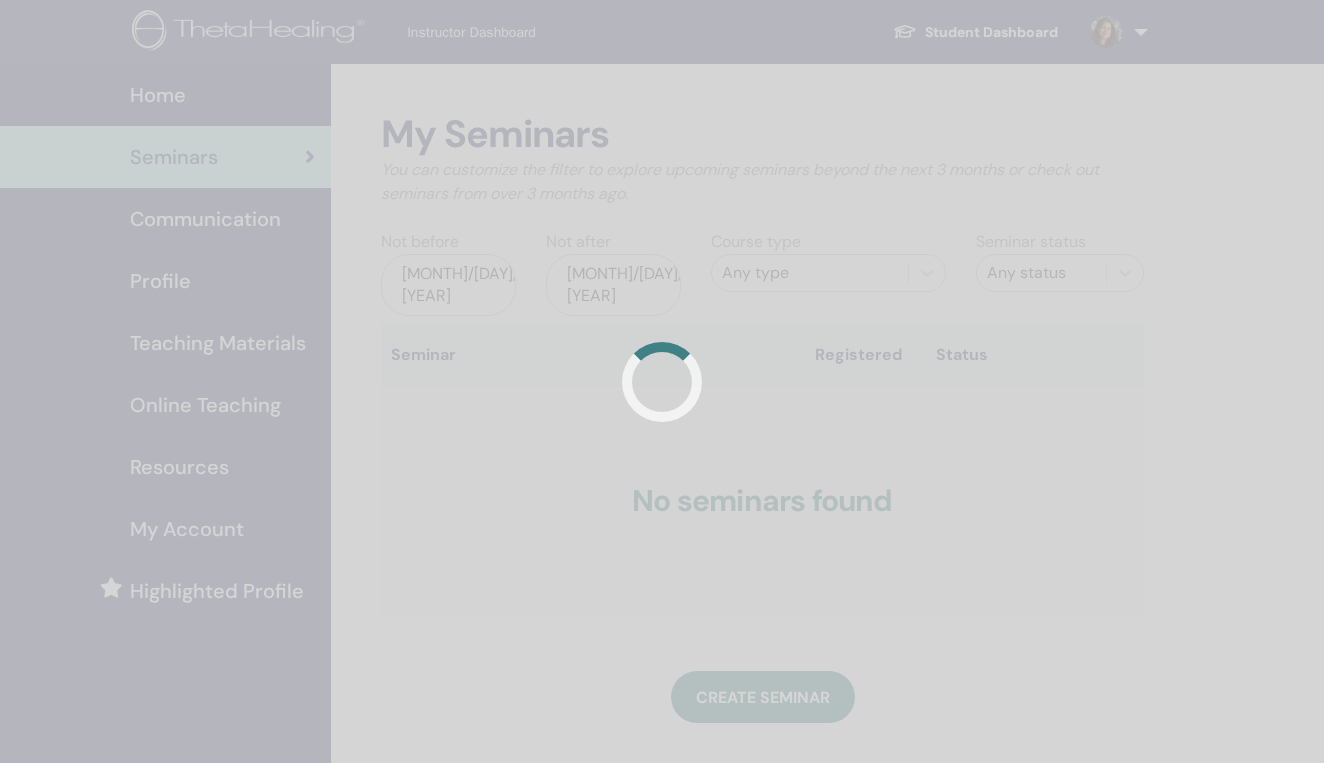 scroll, scrollTop: 0, scrollLeft: 0, axis: both 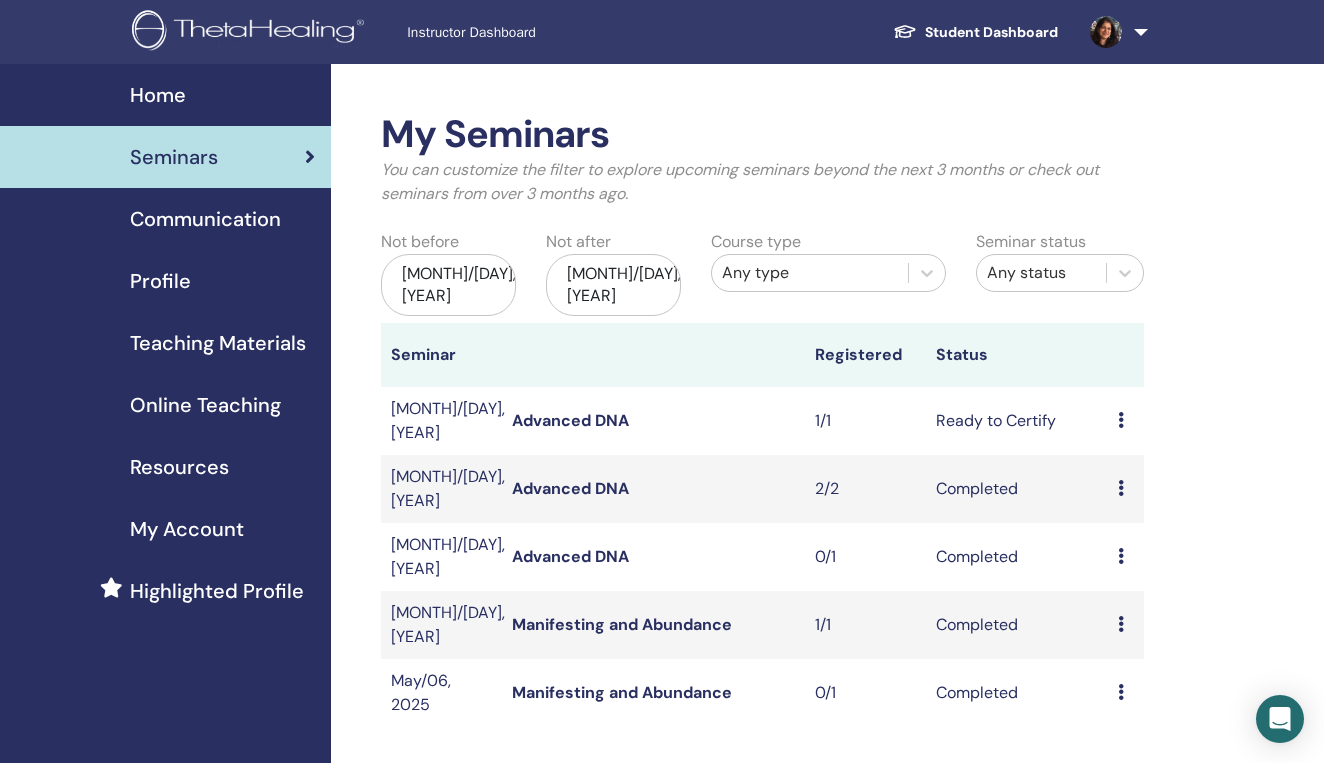 click on "My Seminars You can customize the filter to explore upcoming seminars beyond the next 3 months or check out seminars from over 3 months ago. Not before May/05, 2025 Not after Nov/05, 2025 Course type Any type Seminar status Any status Seminar Registered Status Aug/01, 2025 Advanced DNA 1/1 Ready to Certify Preview Edit Attendees Cancel Jun/16, 2025 Advanced DNA 2/2 Completed Preview Attendees May/31, 2025 Advanced DNA 0/1 Completed Preview Attendees May/13, 2025 Manifesting and Abundance 1/1 Completed Preview Attendees May/06, 2025 Manifesting and Abundance 0/1 Completed Preview Attendees Create seminar Seminar Registrations Order No. Attendee Event Date" at bounding box center [827, 668] 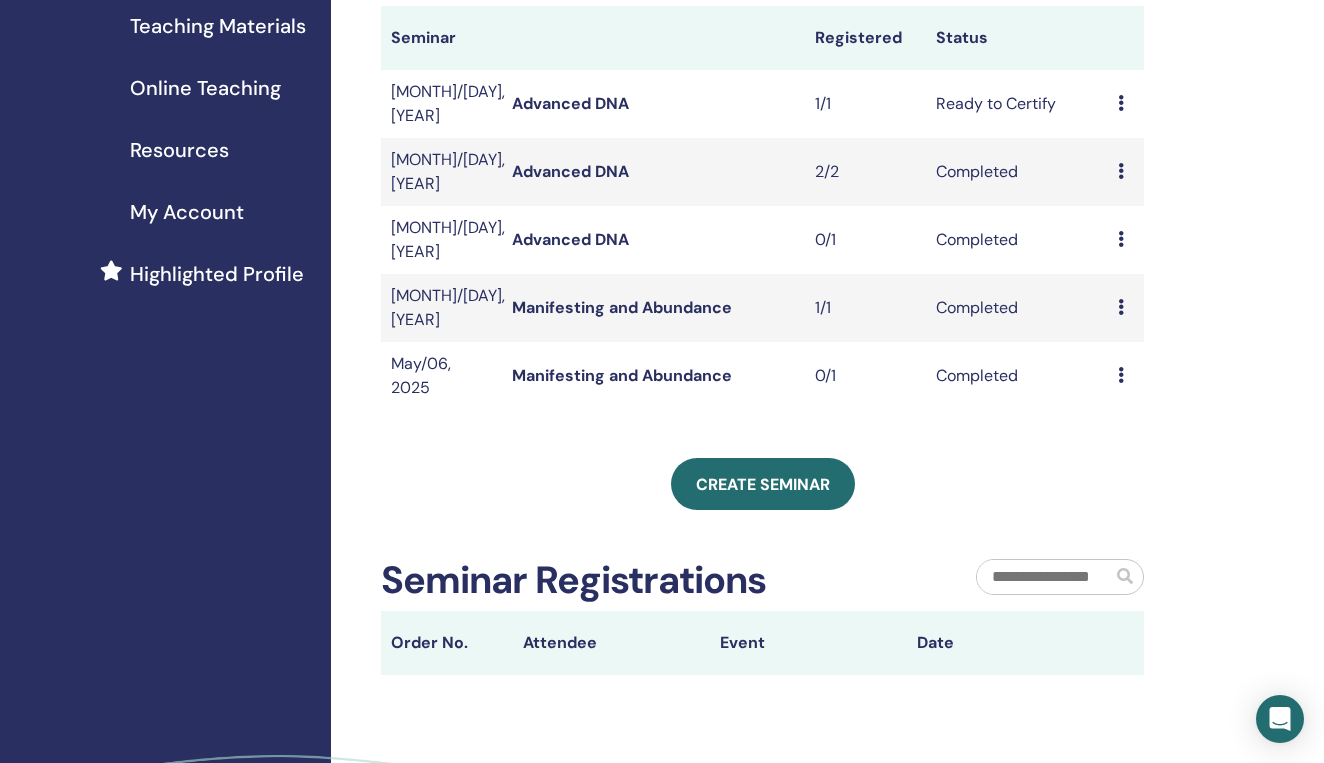 scroll, scrollTop: 339, scrollLeft: 0, axis: vertical 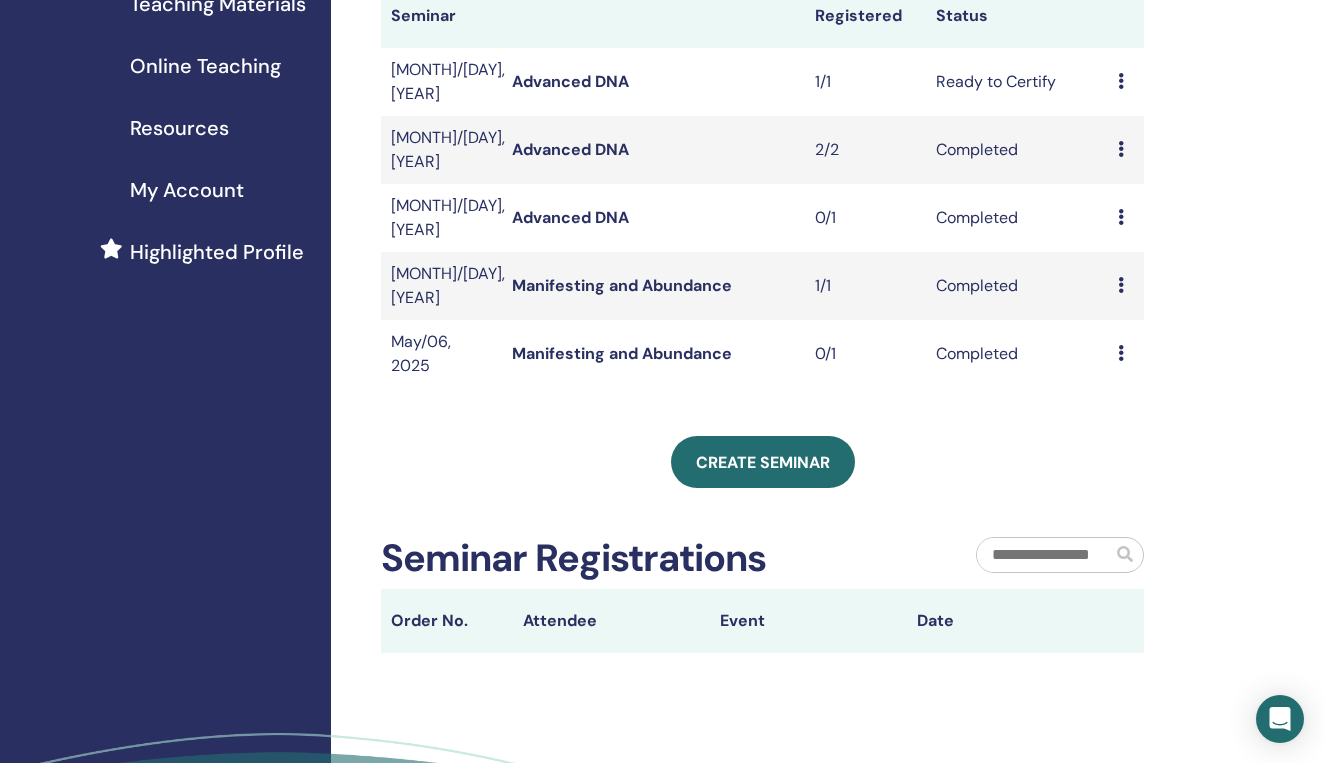 click on "My Seminars You can customize the filter to explore upcoming seminars beyond the next 3 months or check out seminars from over 3 months ago. Not before [MONTH]/[DAY], [YEAR] Not after [MONTH]/[DAY], [YEAR] Course type Any type Seminar status Any status Seminar Registered Status [MONTH]/[DAY], [YEAR] Advanced DNA 1/1 Ready to Certify Preview Edit Attendees Cancel [MONTH]/[DAY], [YEAR] Advanced DNA 2/2 Completed Preview Attendees [MONTH]/[DAY], [YEAR] Advanced DNA 0/1 Completed Preview Attendees [MONTH]/[DAY], [YEAR] Manifesting and Abundance 1/1 Completed Preview Attendees [MONTH]/[DAY], [YEAR] Manifesting and Abundance 0/1 Completed Preview Attendees Create seminar Seminar Registrations Order No. Attendee Event Date" at bounding box center (827, 329) 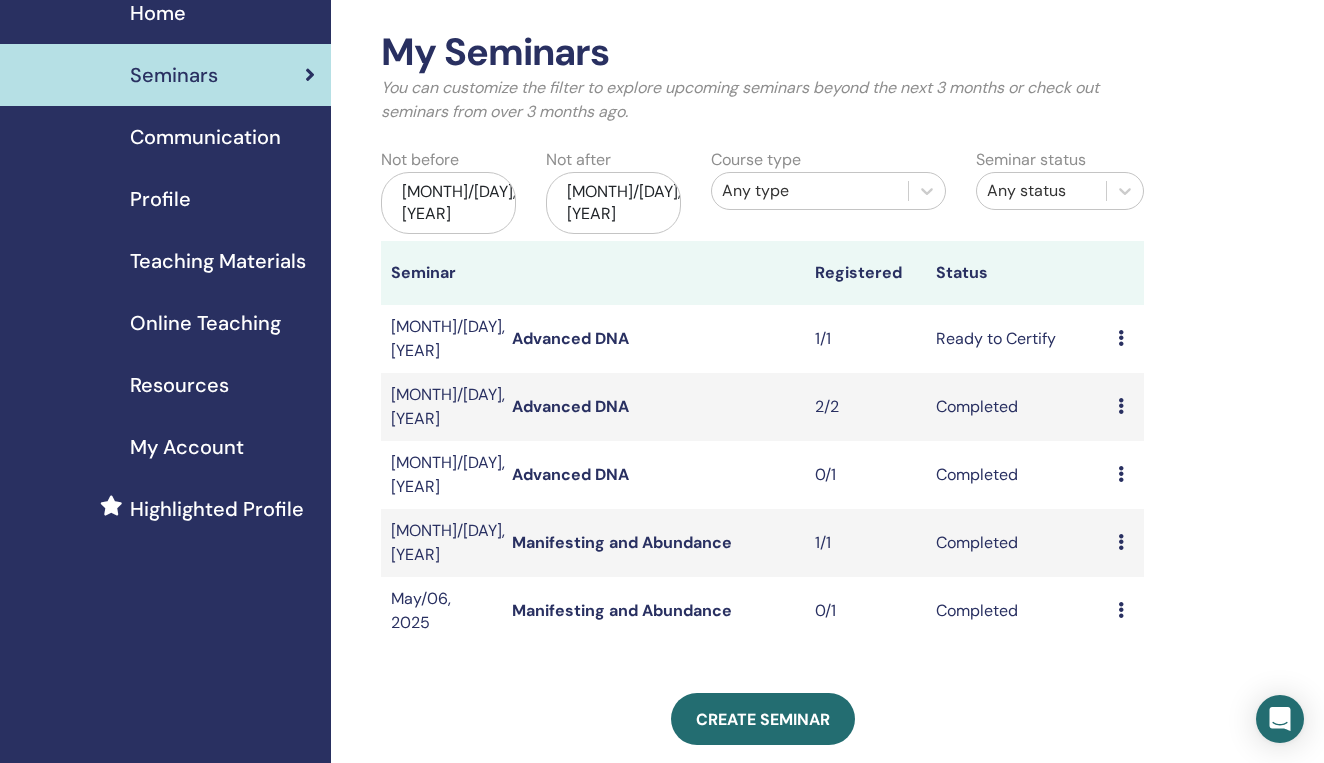 scroll, scrollTop: 79, scrollLeft: 0, axis: vertical 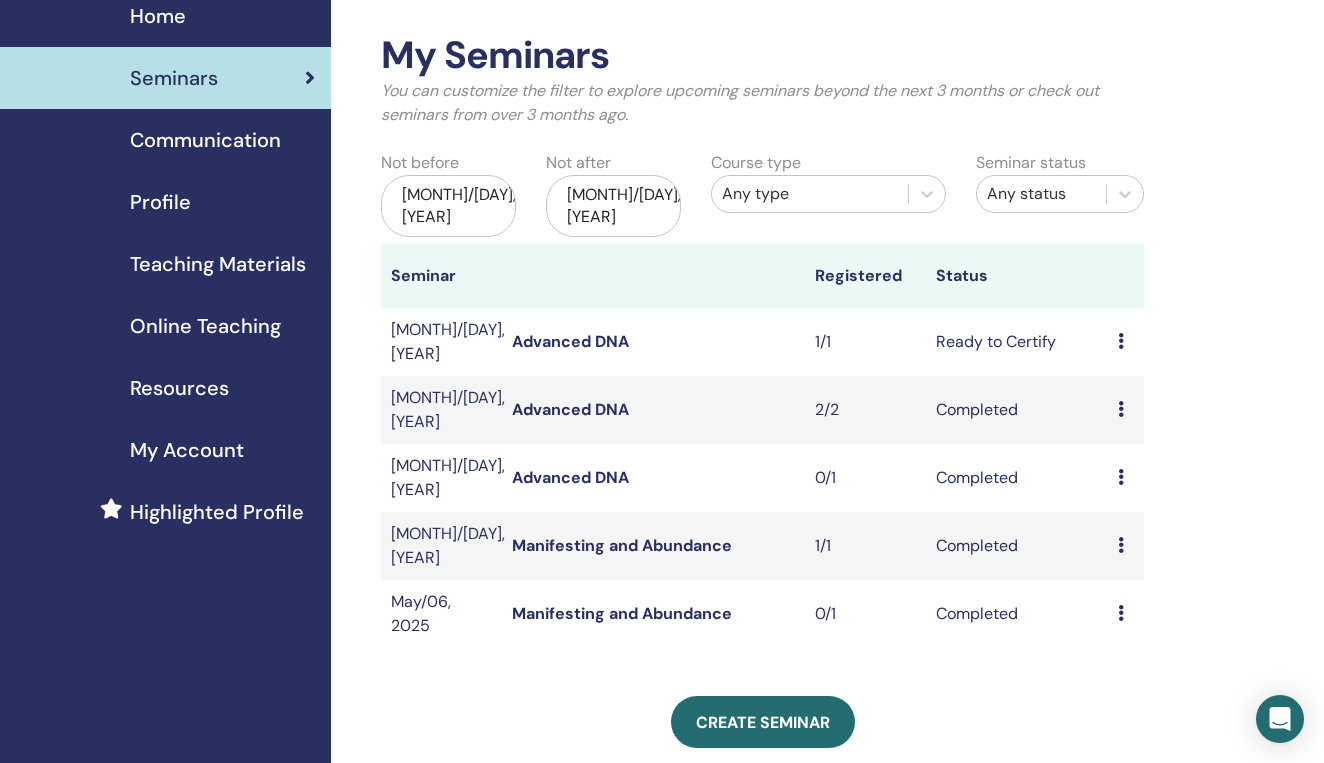 click on "Create seminar" at bounding box center (762, 722) 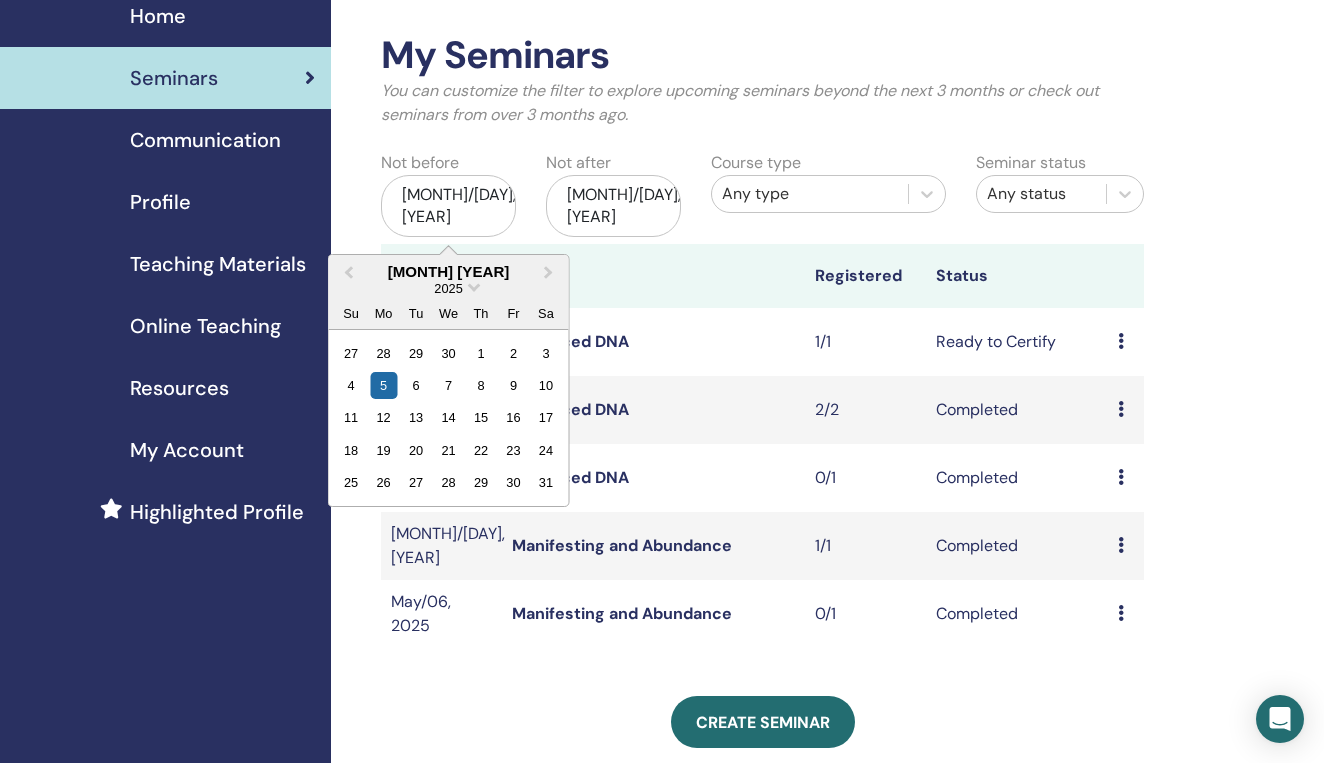 click on "2025" at bounding box center [449, 288] 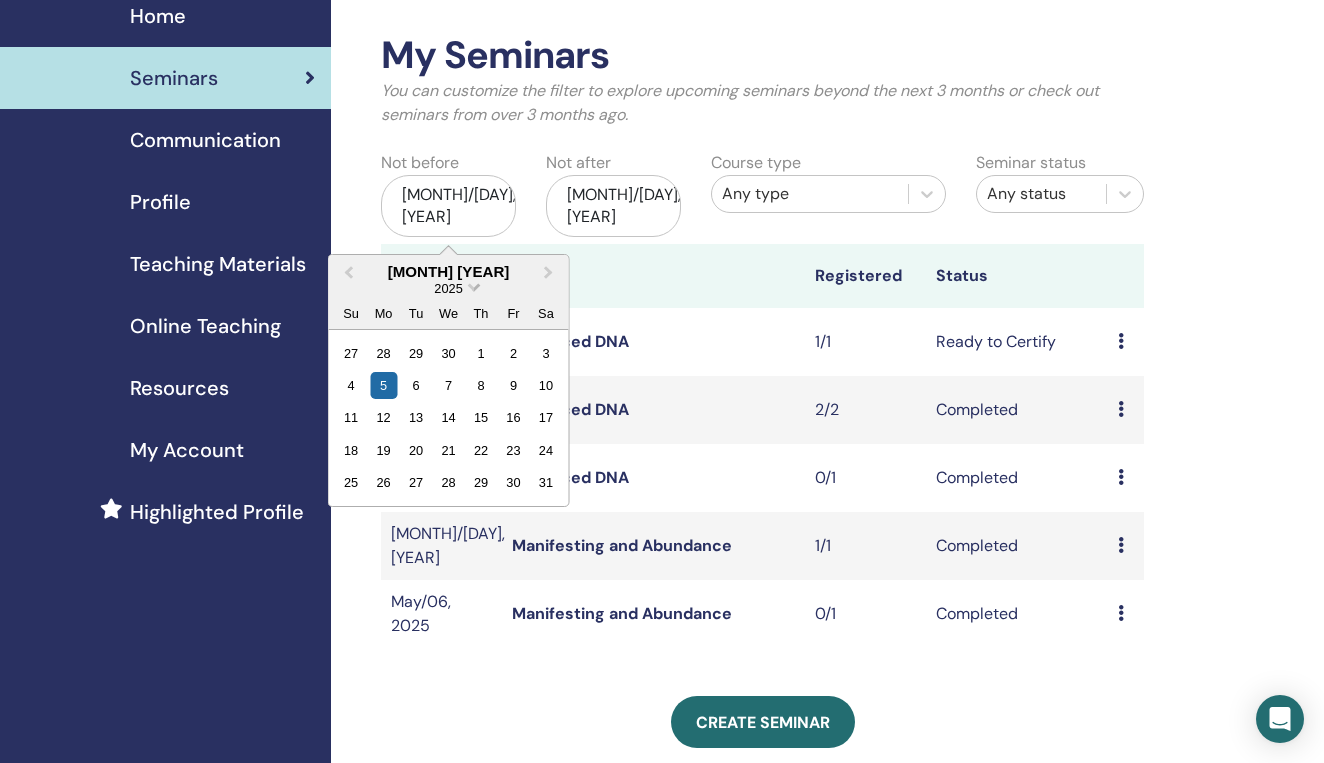 click at bounding box center (474, 285) 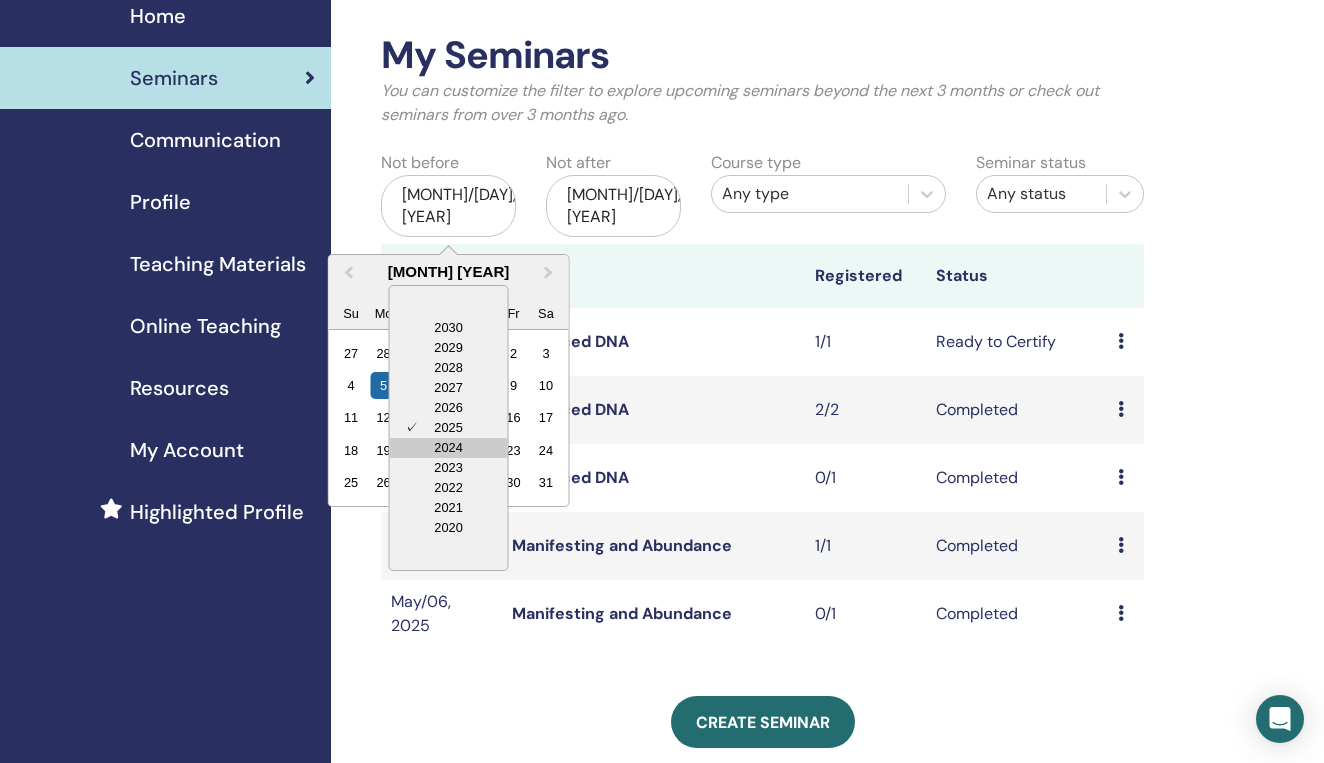 click on "2024" at bounding box center [449, 448] 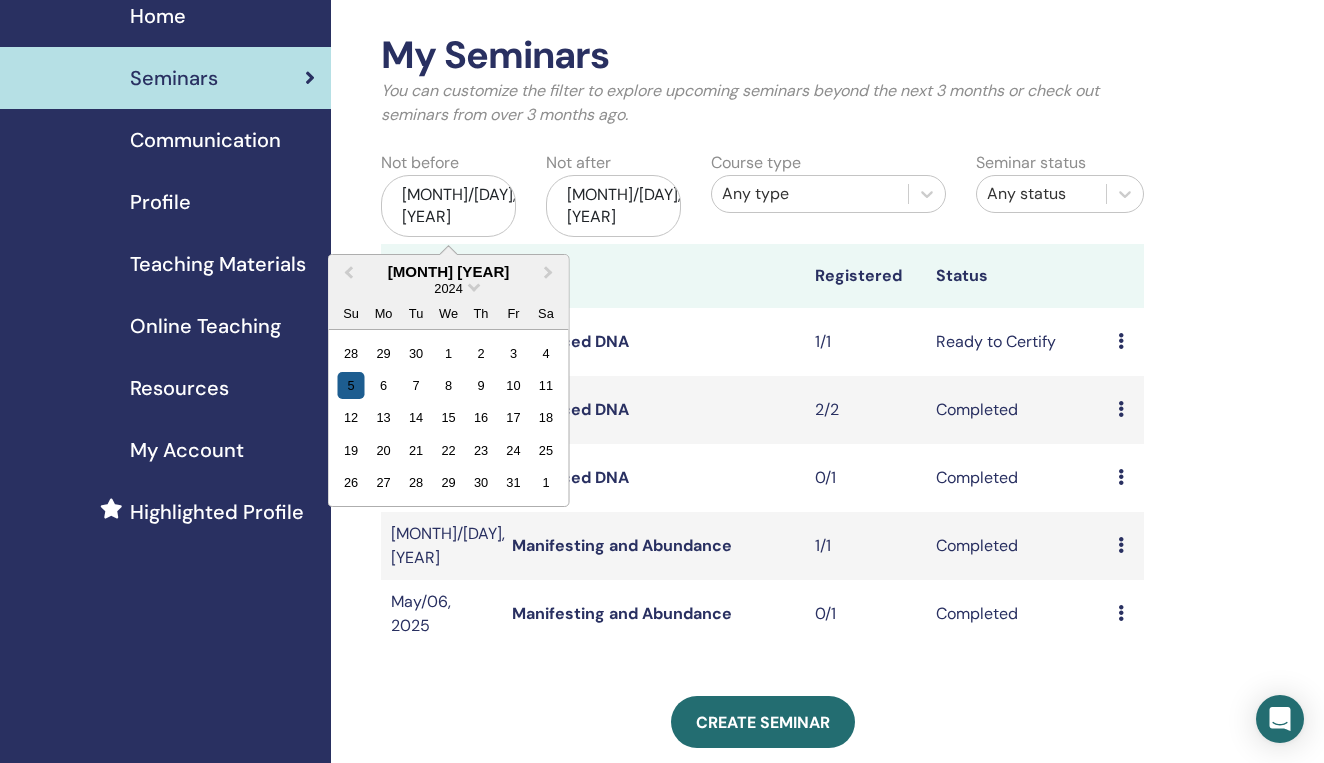 click on "5" at bounding box center [351, 385] 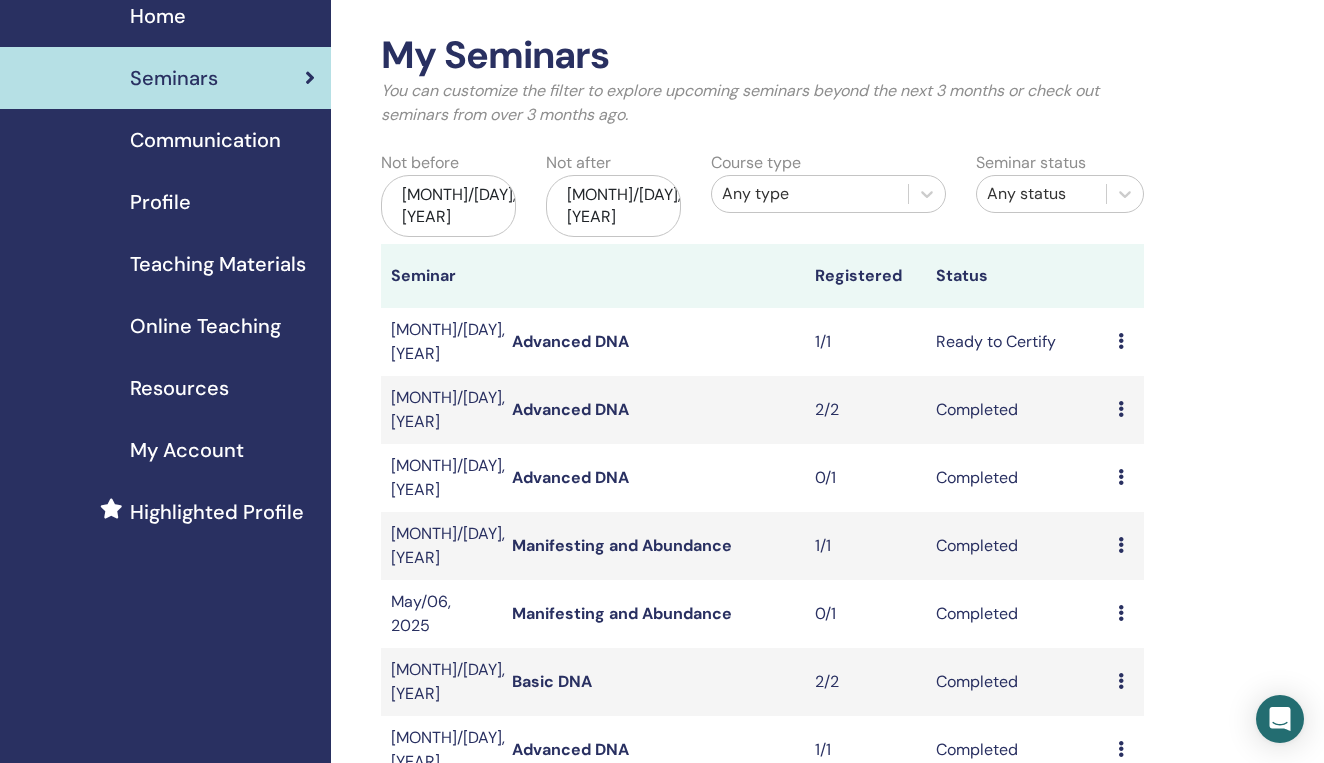 click on "My Seminars You can customize the filter to explore upcoming seminars beyond the next 3 months or check out seminars from over 3 months ago. Not before May/05, 2024 Not after Nov/05, 2025 Course type Any type Seminar status Any status Seminar Registered Status Aug/01, 2025 Advanced DNA 1/1 Ready to Certify Preview Edit Attendees Cancel Jun/16, 2025 Advanced DNA 2/2 Completed Preview Attendees May/31, 2025 Advanced DNA 0/1 Completed Preview Attendees May/13, 2025 Manifesting and Abundance 1/1 Completed Preview Attendees May/06, 2025 Manifesting and Abundance 0/1 Completed Preview Attendees Apr/22, 2025 Basic DNA 2/2 Completed Preview Attendees Feb/26, 2025 Advanced DNA 1/1 Completed Preview Attendees Feb/10, 2025 Basic DNA 1/1 Completed Preview Attendees Feb/03, 2025 Basic DNA 0/1 Completed Preview Attendees Jan/27, 2025 You and the Creator 1/1 Completed Preview Attendees 1 2 Create seminar Seminar Registrations Order No. Attendee Event Date" at bounding box center (827, 798) 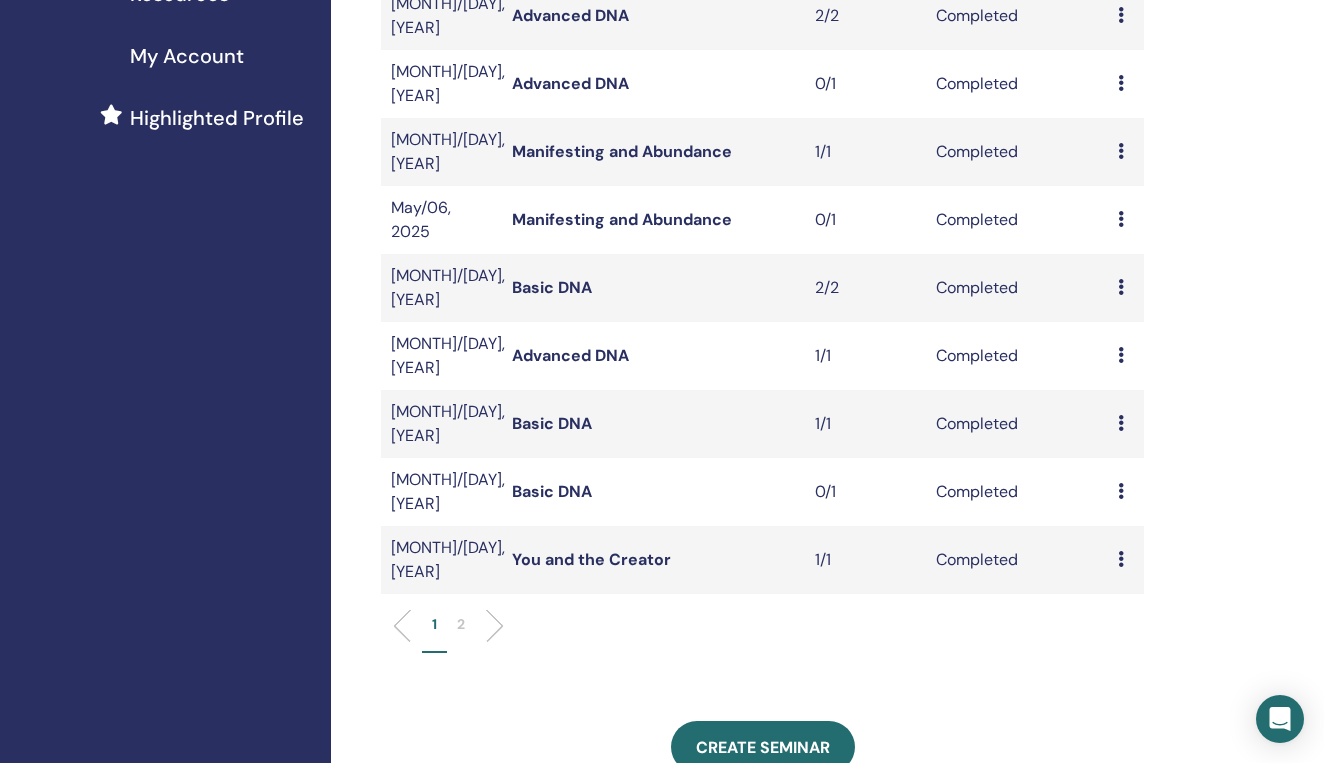 scroll, scrollTop: 485, scrollLeft: 0, axis: vertical 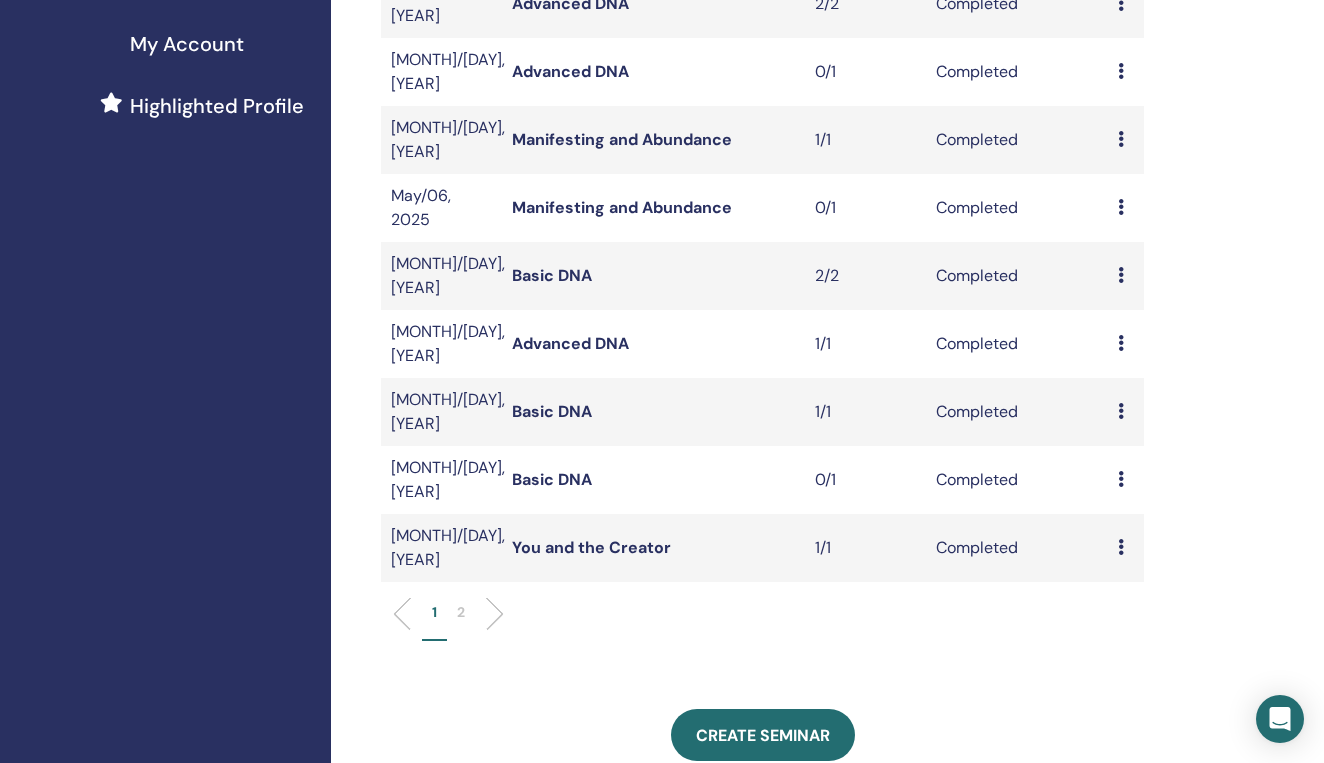 click on "You and the Creator" at bounding box center [591, 547] 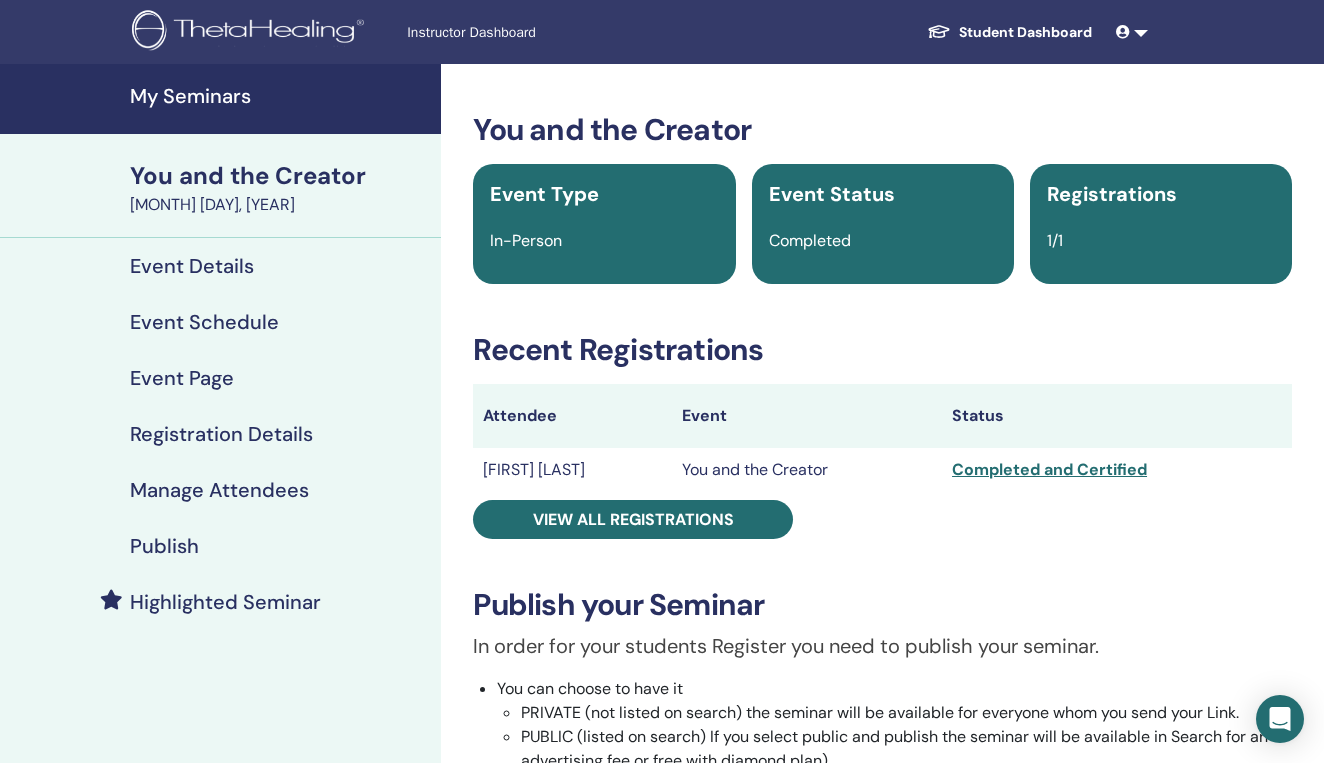scroll, scrollTop: 0, scrollLeft: 0, axis: both 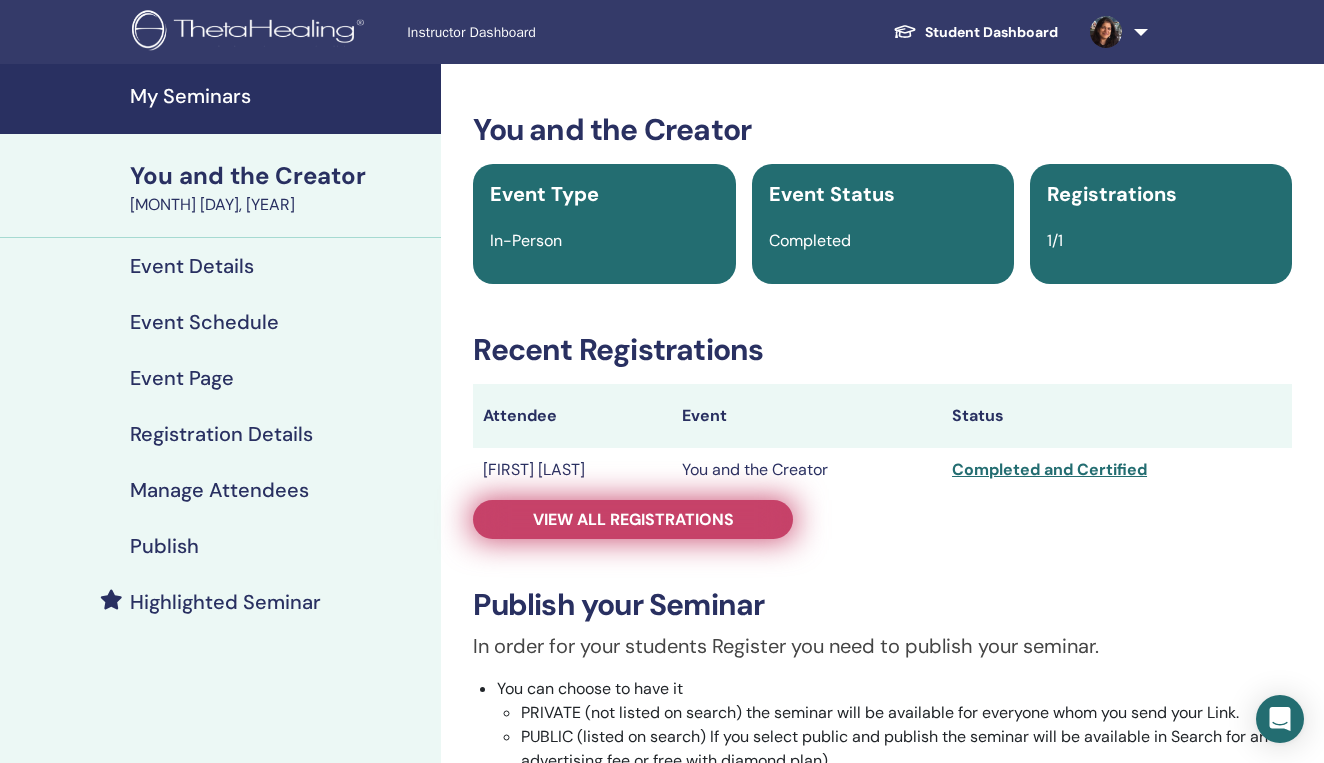 click on "View all registrations" at bounding box center (633, 519) 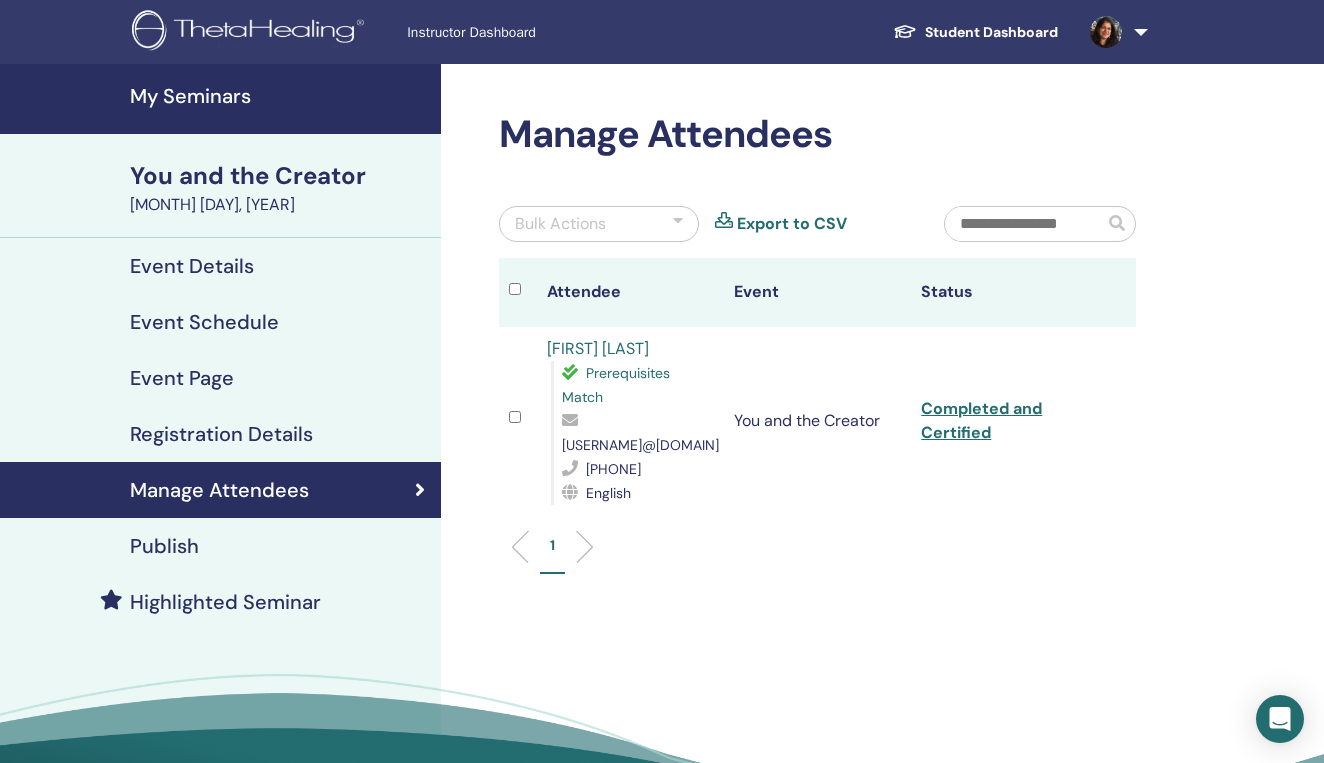 click on "Event Details" at bounding box center (192, 266) 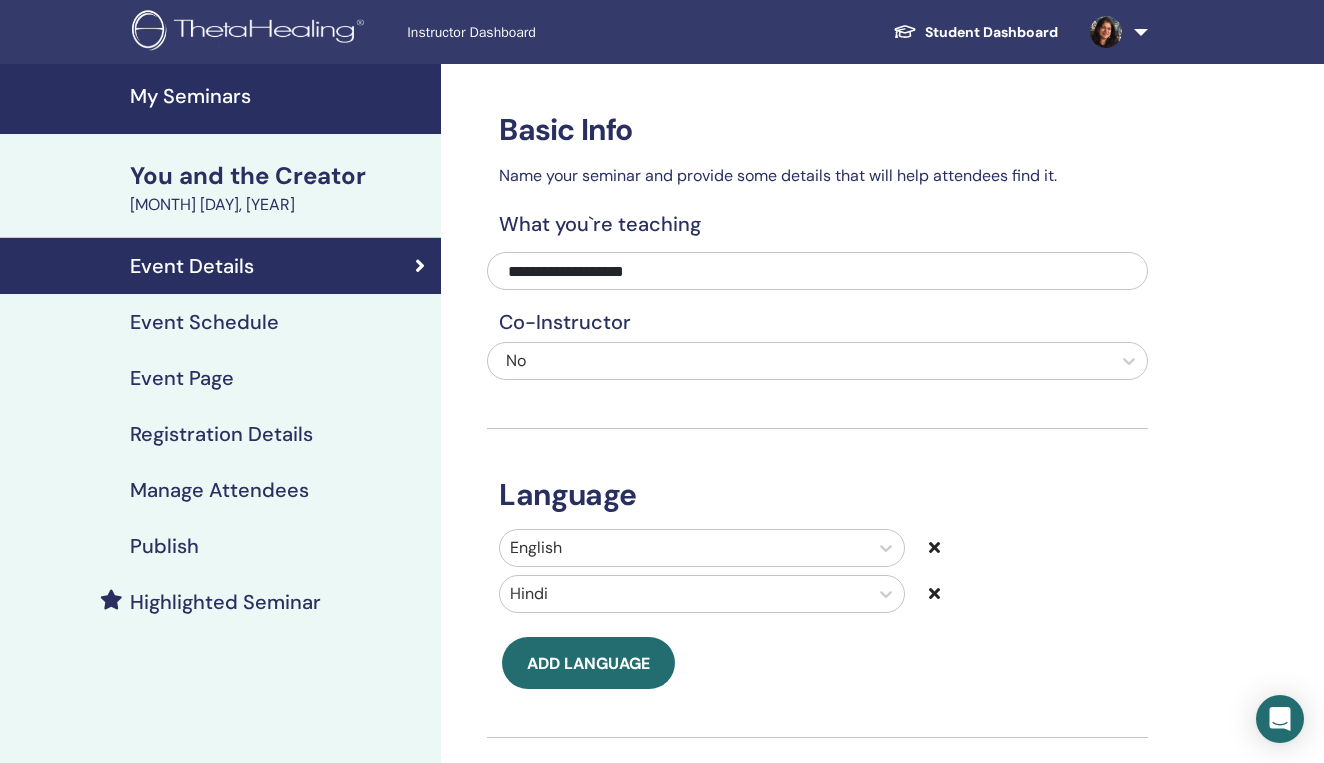 click on "Registration Details" at bounding box center (221, 434) 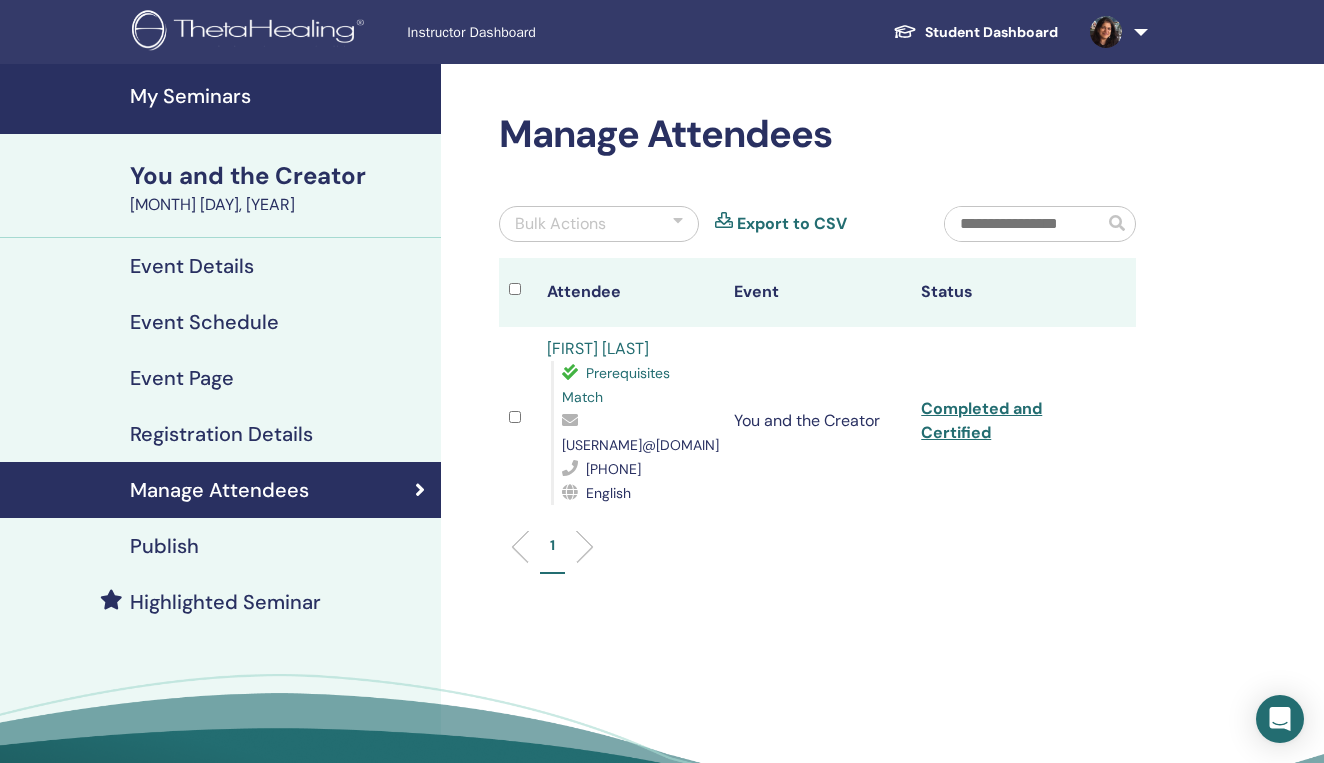 click on "My Seminars" at bounding box center (279, 96) 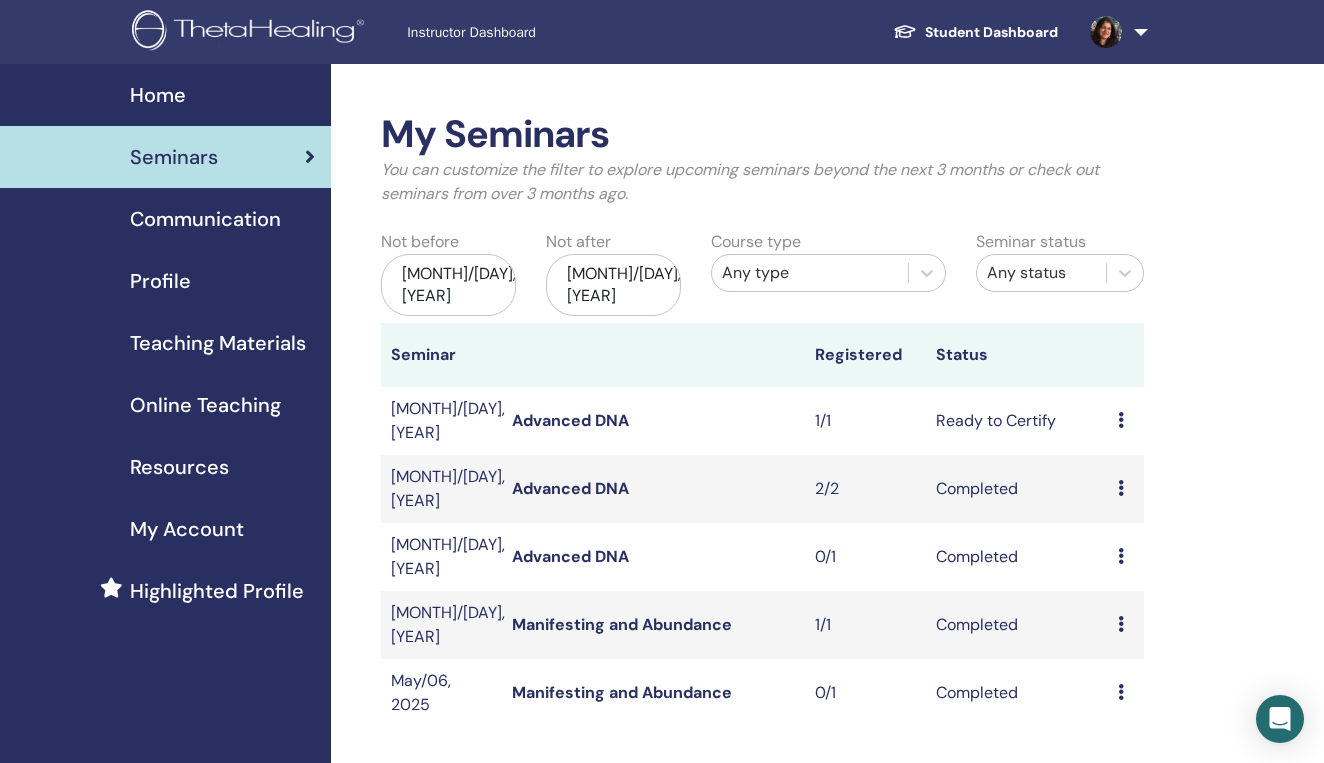 scroll, scrollTop: 0, scrollLeft: 0, axis: both 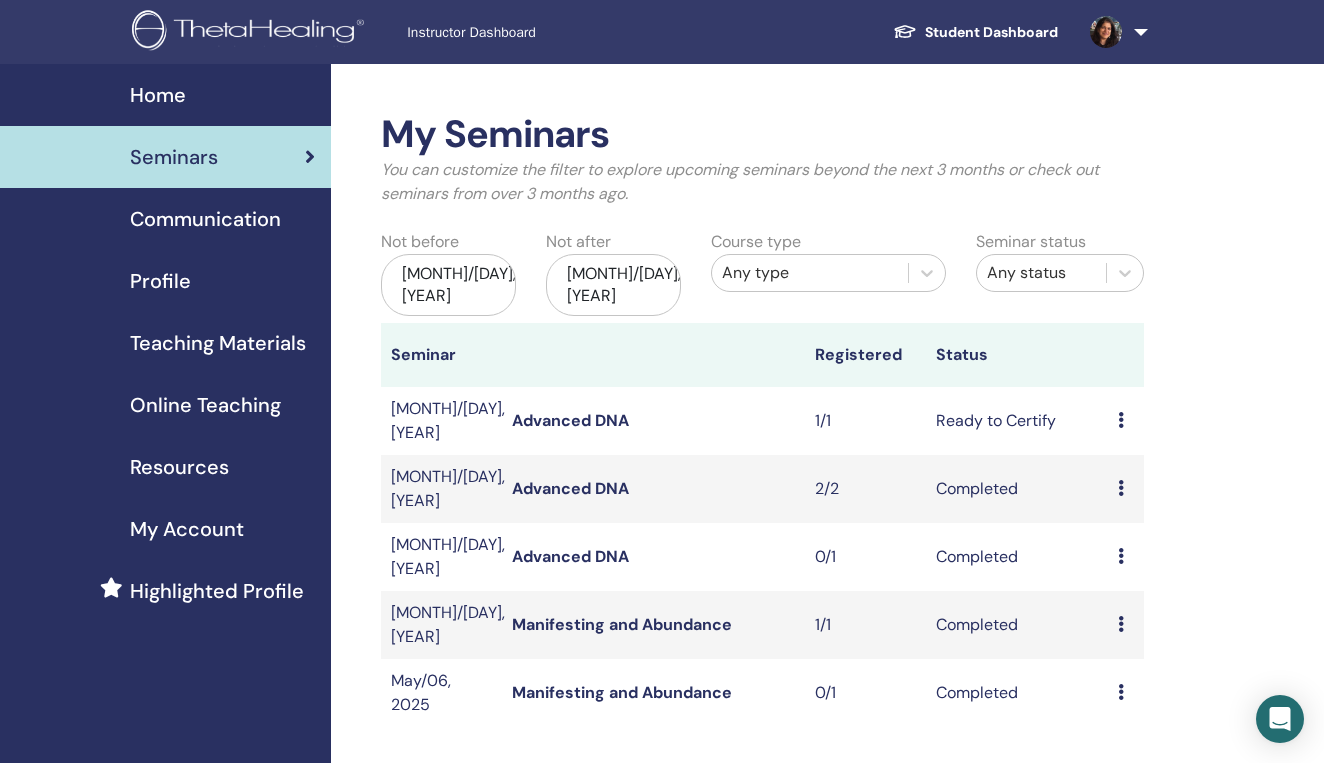 click on "My Seminars You can customize the filter to explore upcoming seminars beyond the next 3 months or check out seminars from over 3 months ago. Not before May/05, 2025 Not after Nov/05, 2025 Course type Any type Seminar status Any status Seminar Registered Status Aug/01, 2025 Advanced DNA 1/1 Ready to Certify Preview Edit Attendees Cancel Jun/16, 2025 Advanced DNA 2/2 Completed Preview Attendees May/31, 2025 Advanced DNA 0/1 Completed Preview Attendees May/13, 2025 Manifesting and Abundance 1/1 Completed Preview Attendees May/06, 2025 Manifesting and Abundance 0/1 Completed Preview Attendees Create seminar Seminar Registrations Order No. Attendee Event Date" at bounding box center (827, 668) 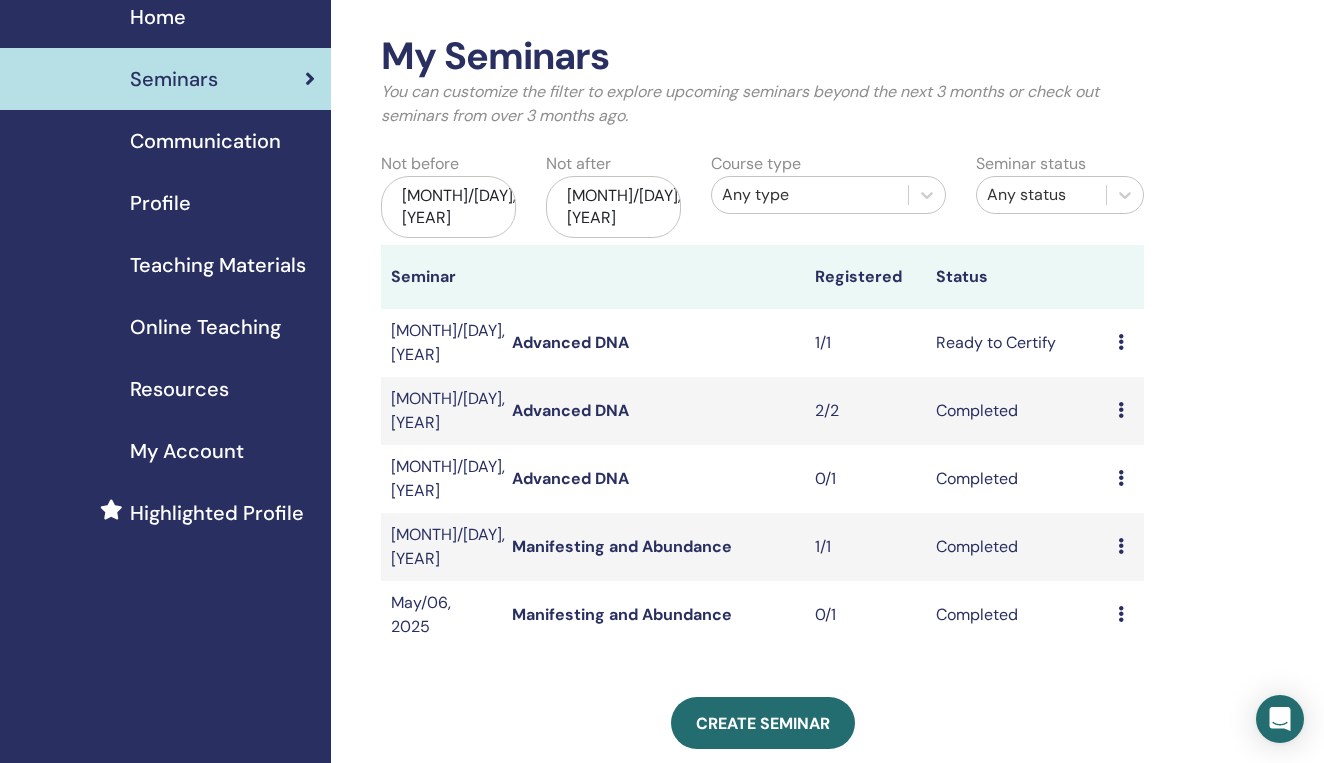 scroll, scrollTop: 66, scrollLeft: 0, axis: vertical 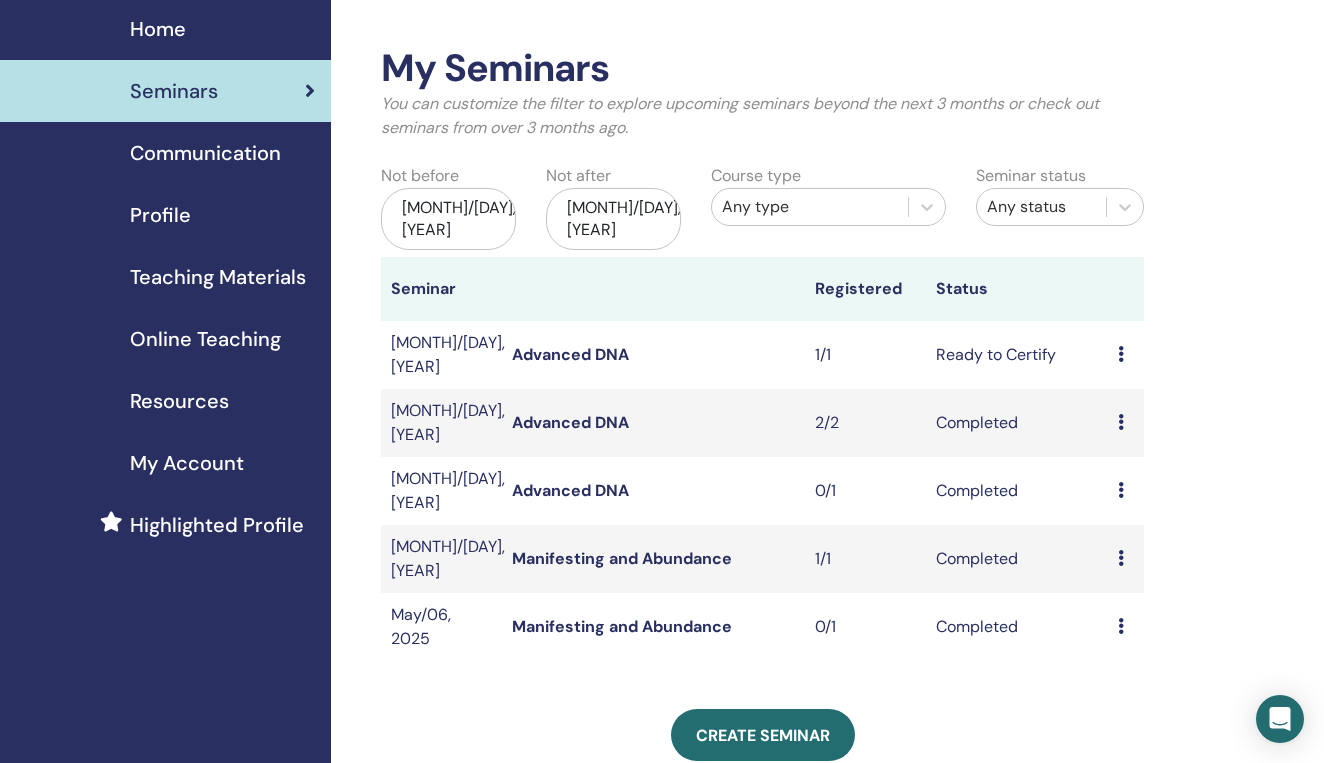 click on "May/05, 2025" at bounding box center (448, 219) 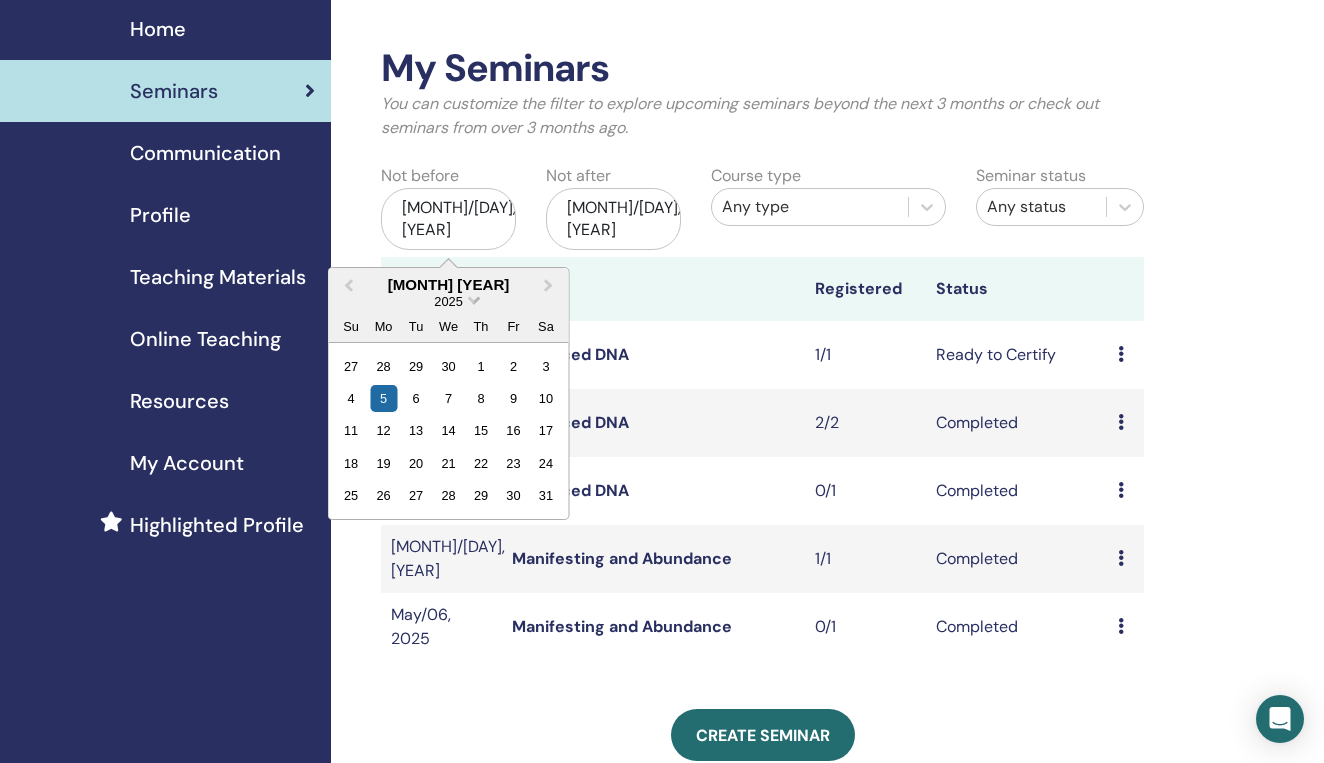 click at bounding box center [474, 298] 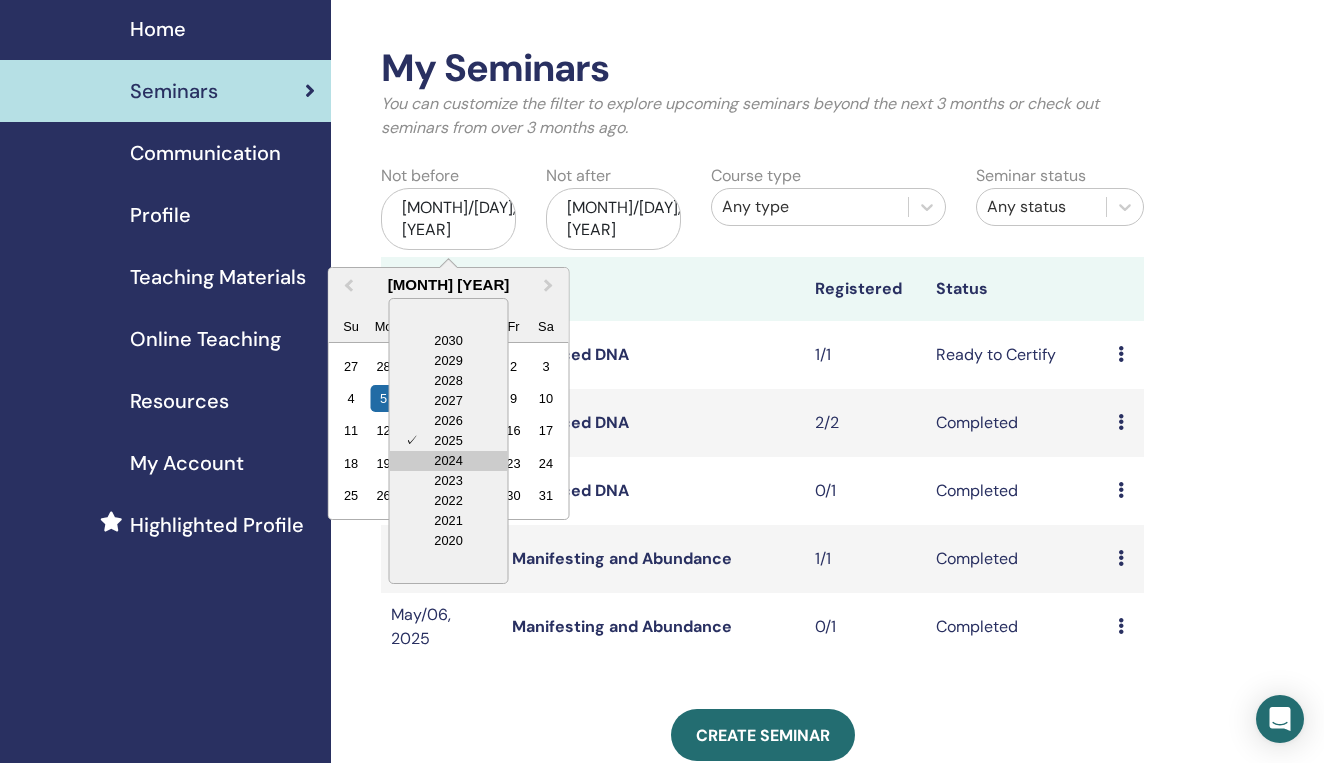 click on "2024" at bounding box center (449, 461) 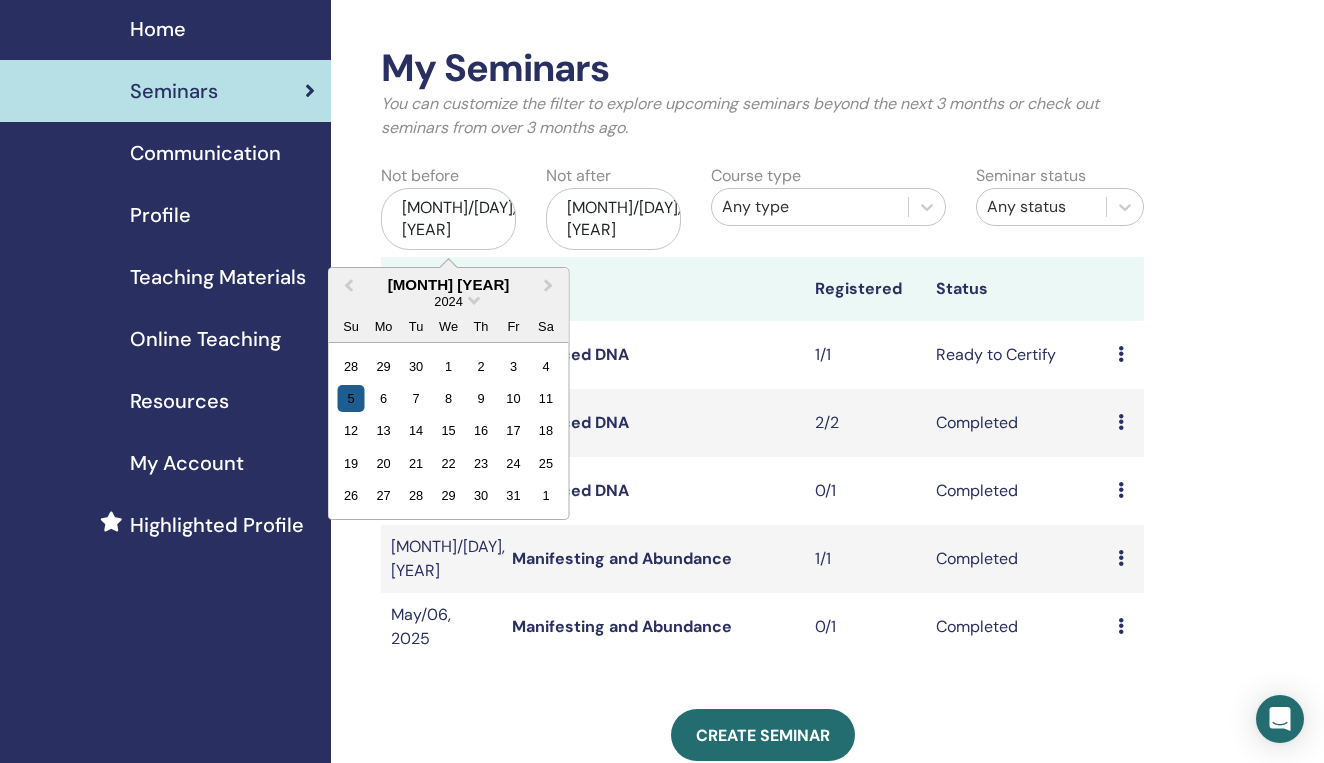 click on "5" at bounding box center [351, 398] 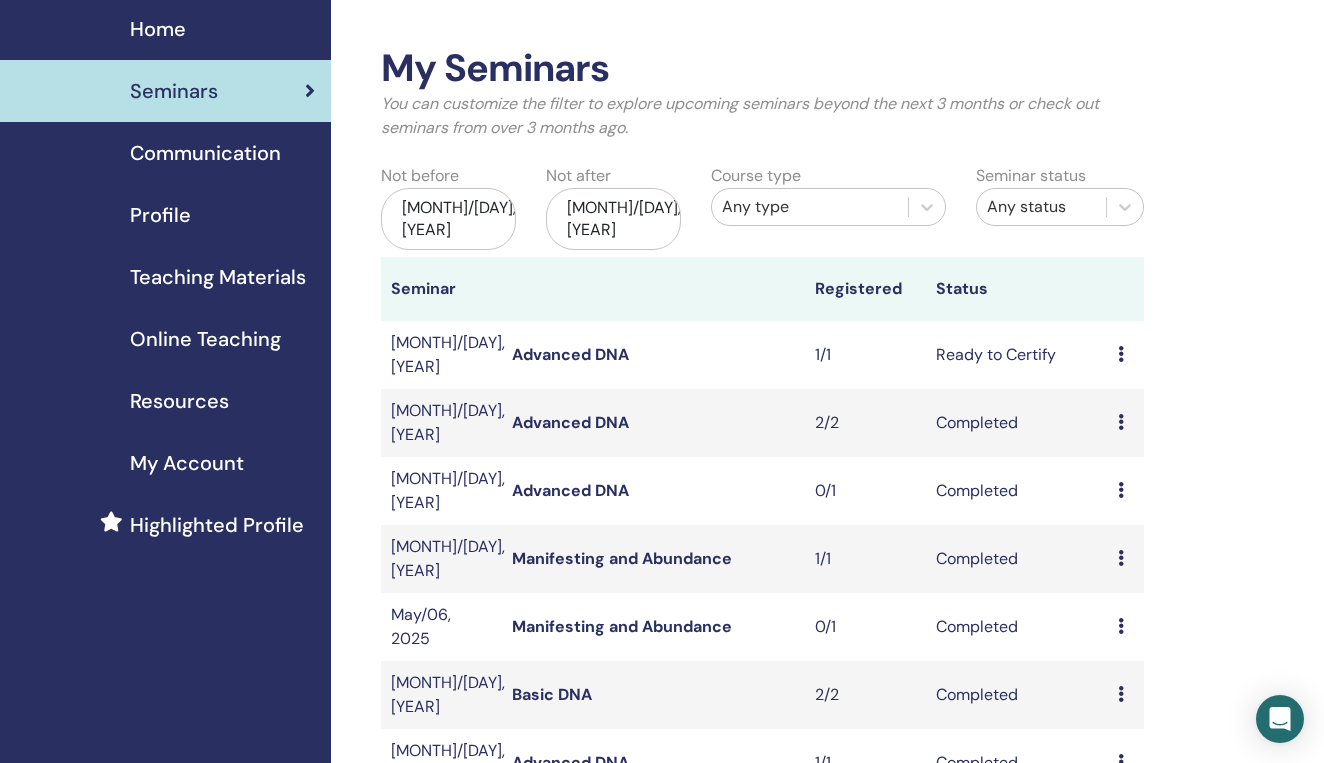 click on "My Seminars You can customize the filter to explore upcoming seminars beyond the next 3 months or check out seminars from over 3 months ago. Not before May/05, 2024 Not after Nov/05, 2025 Course type Any type Seminar status Any status Seminar Registered Status Aug/01, 2025 Advanced DNA 1/1 Ready to Certify Preview Edit Attendees Cancel Jun/16, 2025 Advanced DNA 2/2 Completed Preview Attendees May/31, 2025 Advanced DNA 0/1 Completed Preview Attendees May/13, 2025 Manifesting and Abundance 1/1 Completed Preview Attendees May/06, 2025 Manifesting and Abundance 0/1 Completed Preview Attendees Apr/22, 2025 Basic DNA 2/2 Completed Preview Attendees Feb/26, 2025 Advanced DNA 1/1 Completed Preview Attendees Feb/10, 2025 Basic DNA 1/1 Completed Preview Attendees Feb/03, 2025 Basic DNA 0/1 Completed Preview Attendees Jan/27, 2025 You and the Creator 1/1 Completed Preview Attendees 1 2 Create seminar Seminar Registrations Order No. Attendee Event Date" at bounding box center [827, 811] 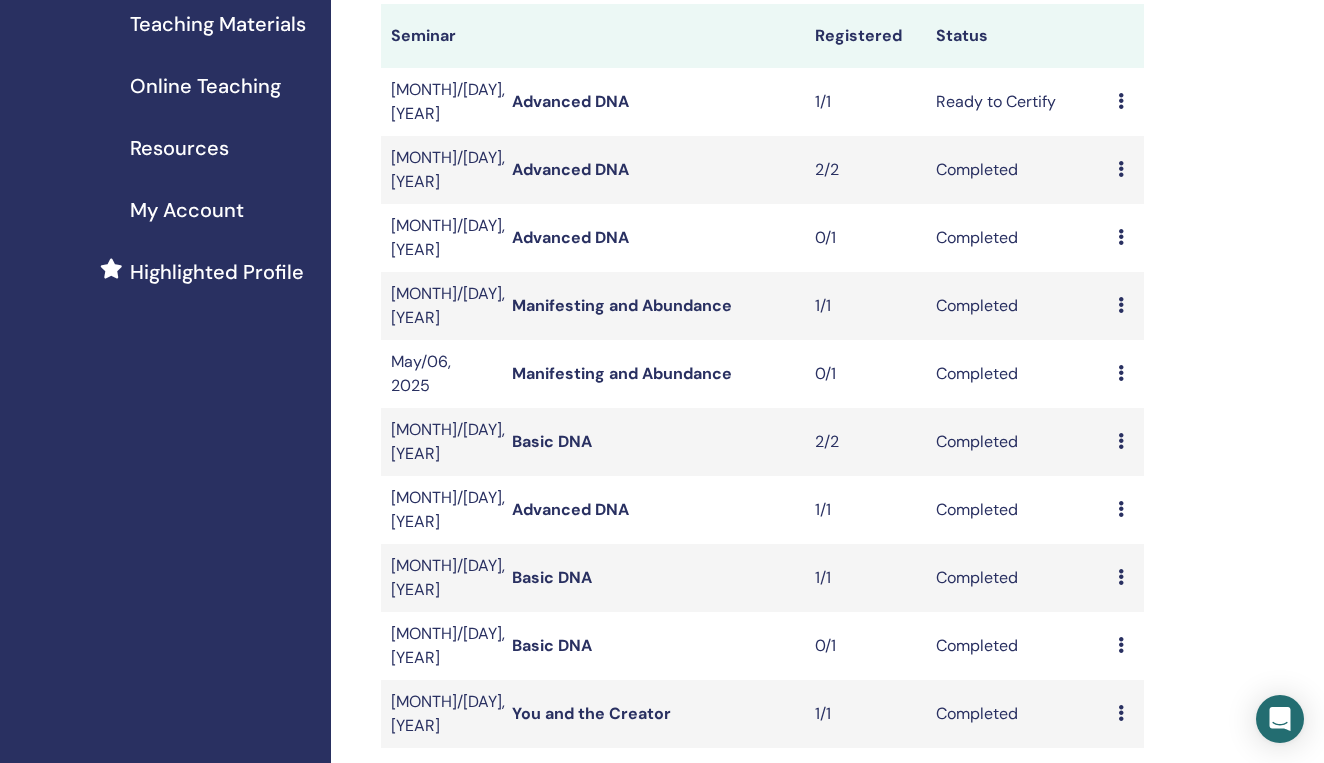 scroll, scrollTop: 320, scrollLeft: 0, axis: vertical 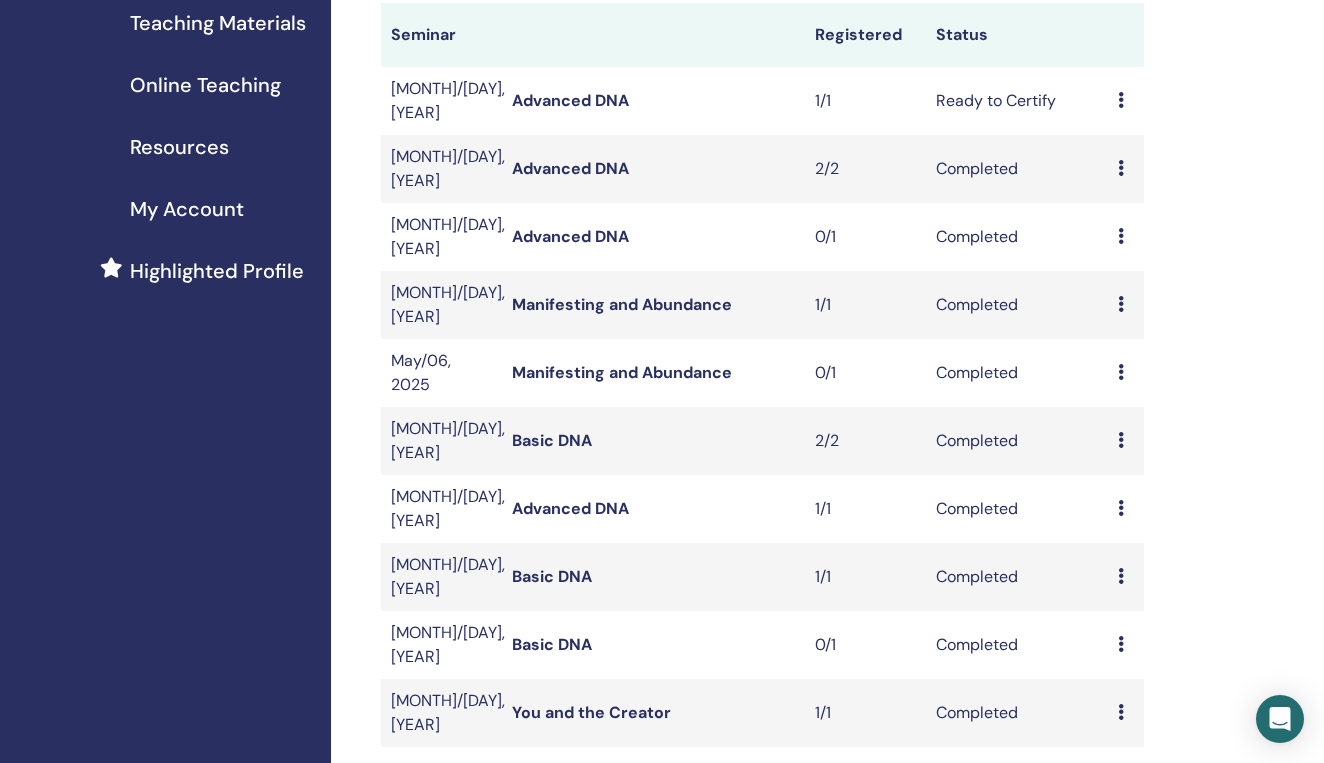 click on "2" at bounding box center (461, 777) 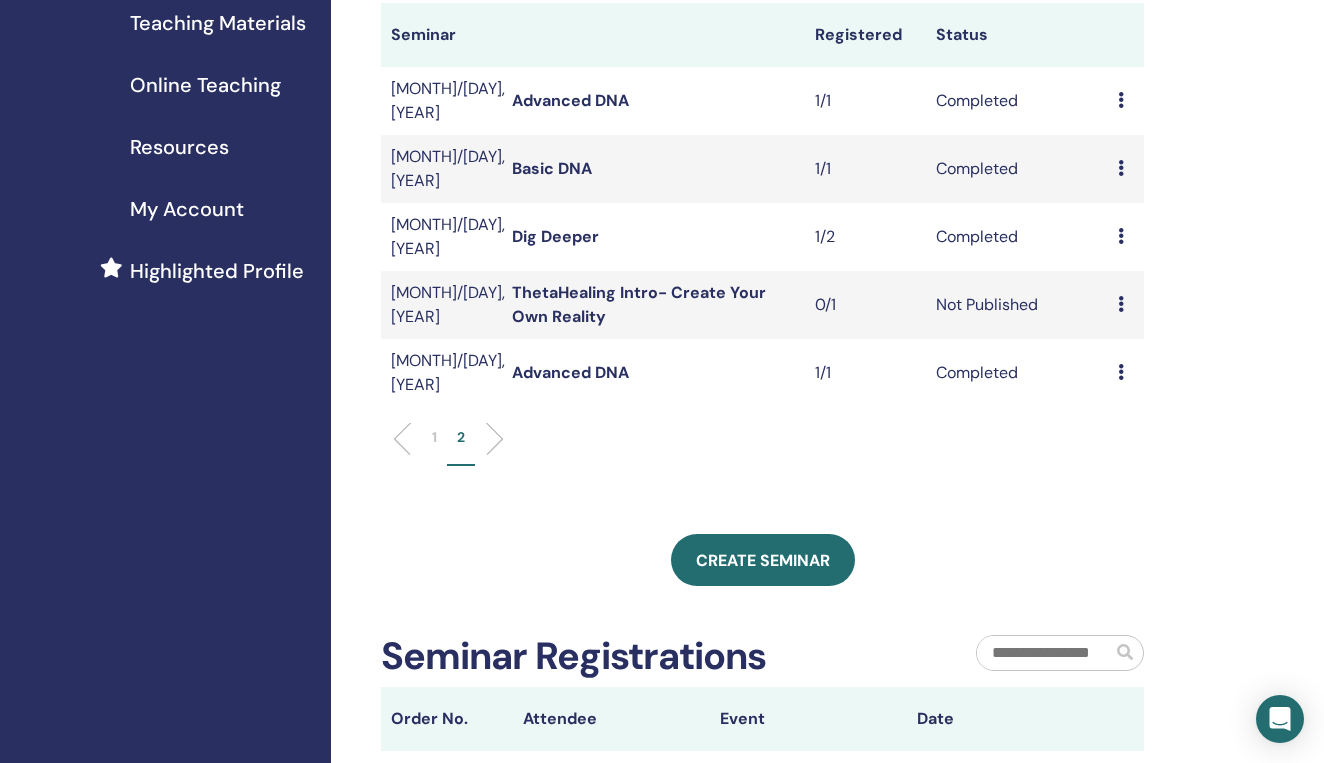 click on "Dec/18, 2024" at bounding box center (441, 237) 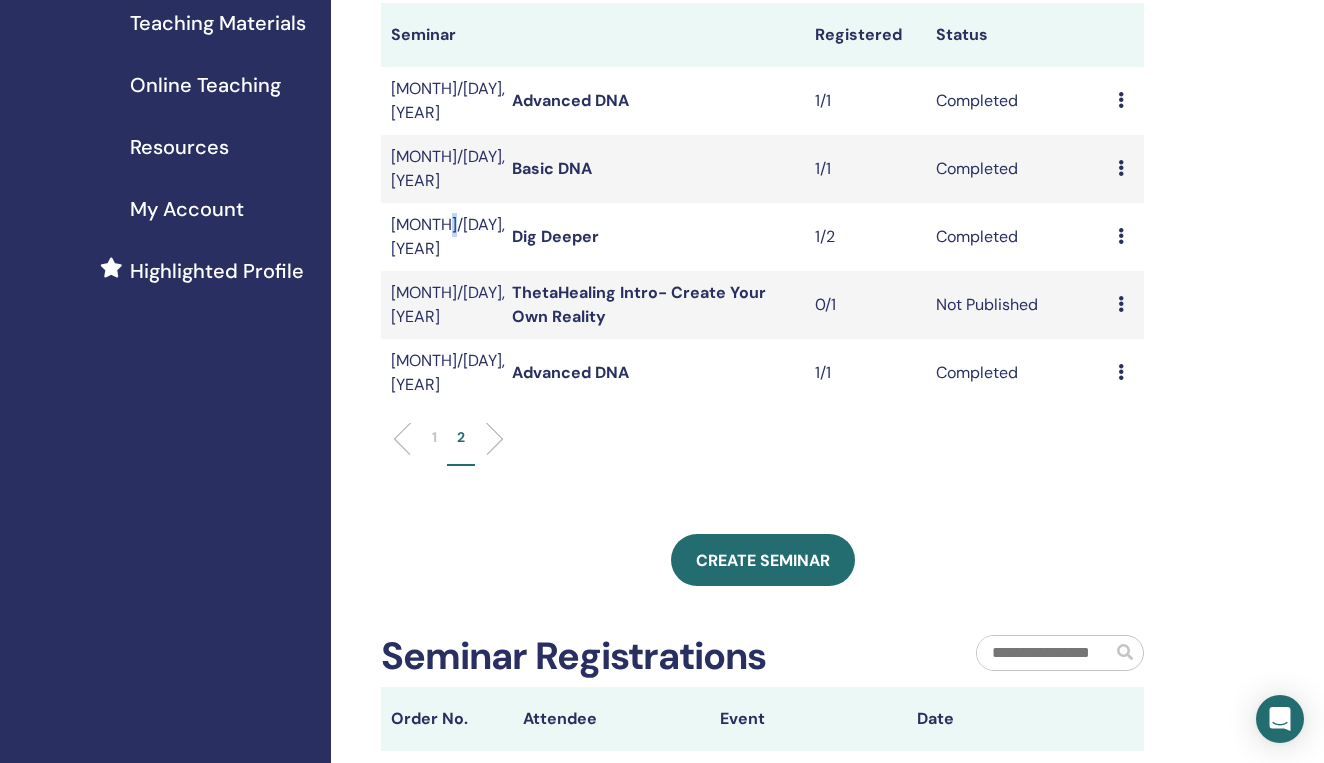 click on "Dec/18, 2024" at bounding box center (441, 237) 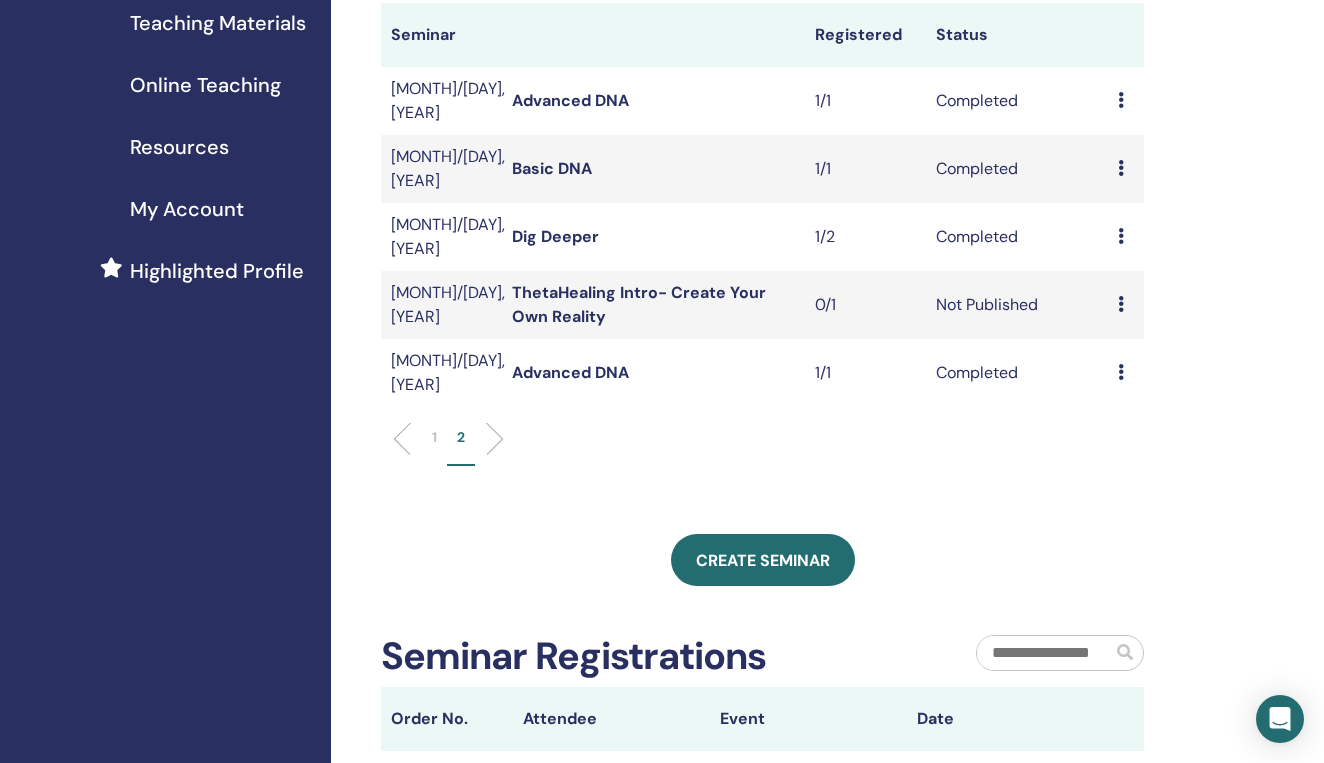 click on "Completed" at bounding box center (1017, 237) 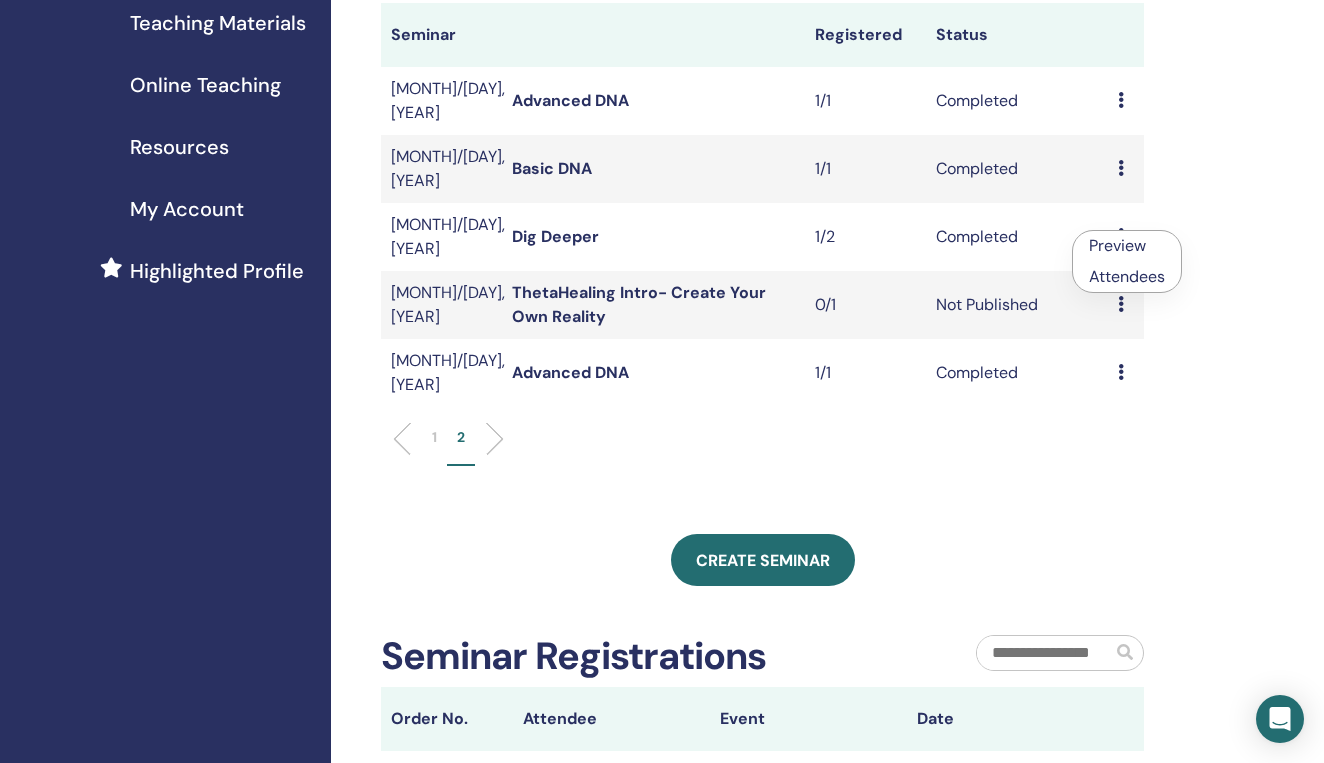 click on "Dig Deeper" at bounding box center [555, 236] 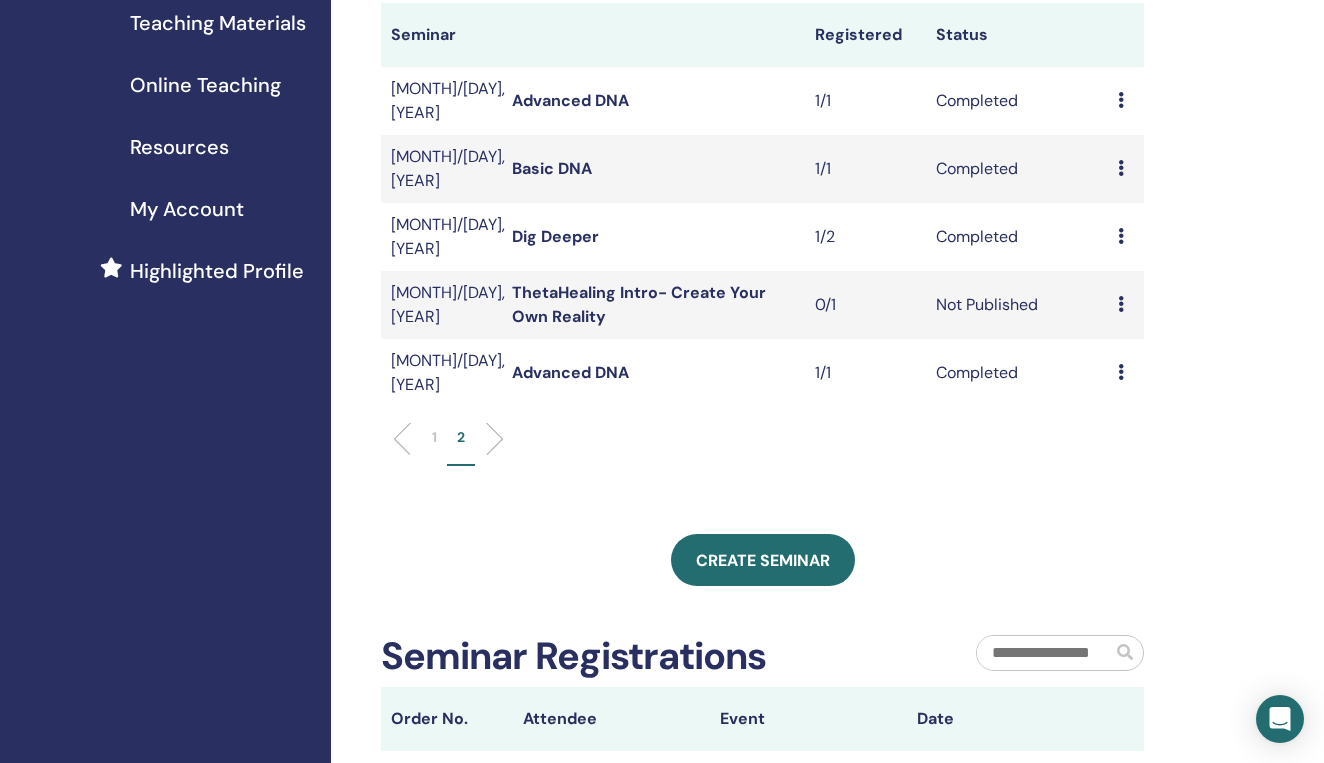 click on "Dig Deeper" at bounding box center [555, 236] 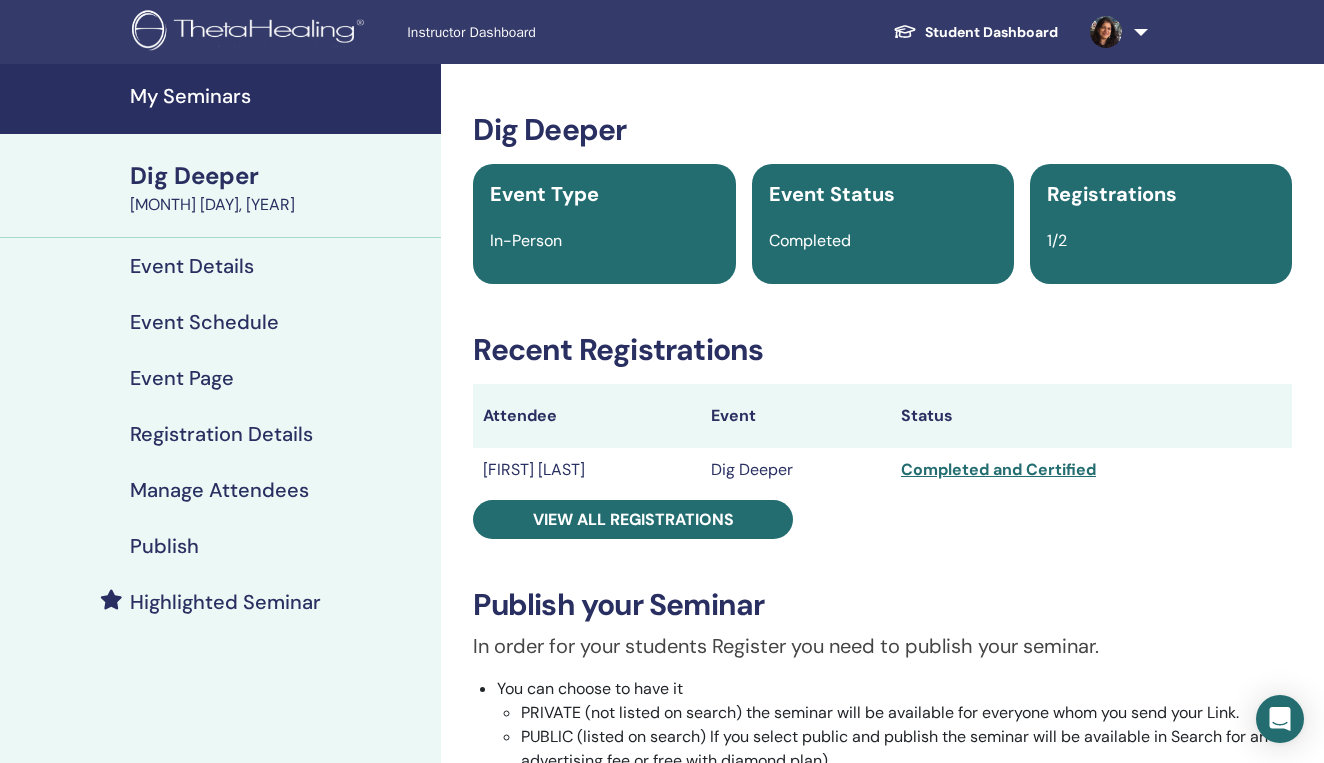 scroll, scrollTop: 0, scrollLeft: 0, axis: both 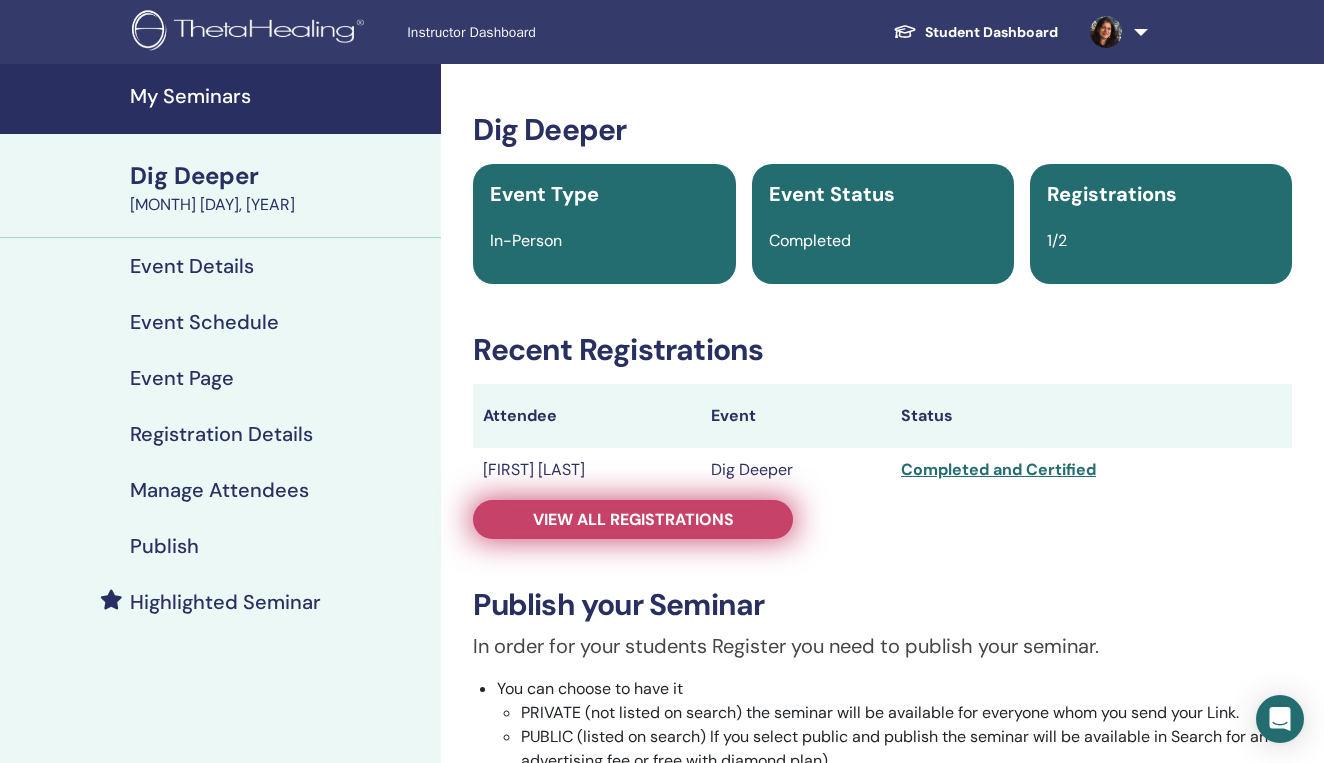 click on "View all registrations" at bounding box center (633, 519) 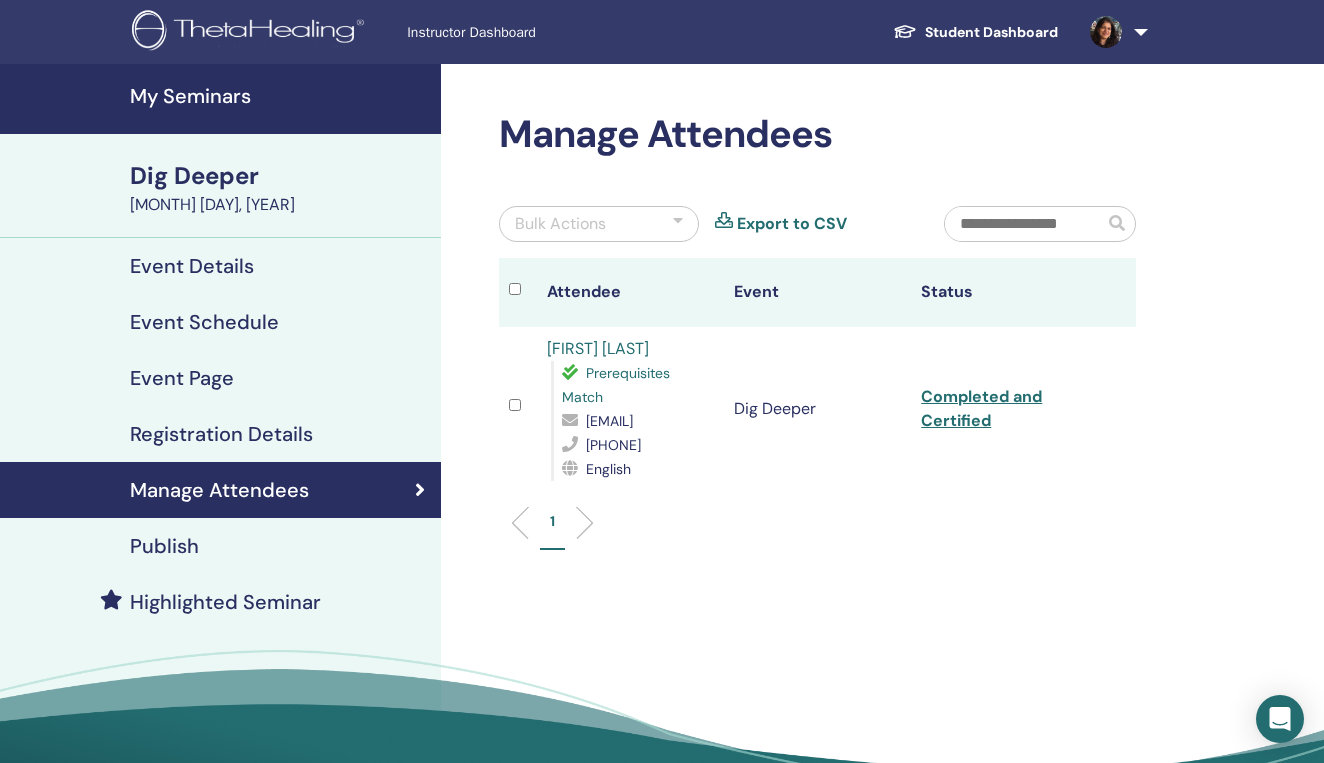 click on "Event Schedule" at bounding box center [204, 322] 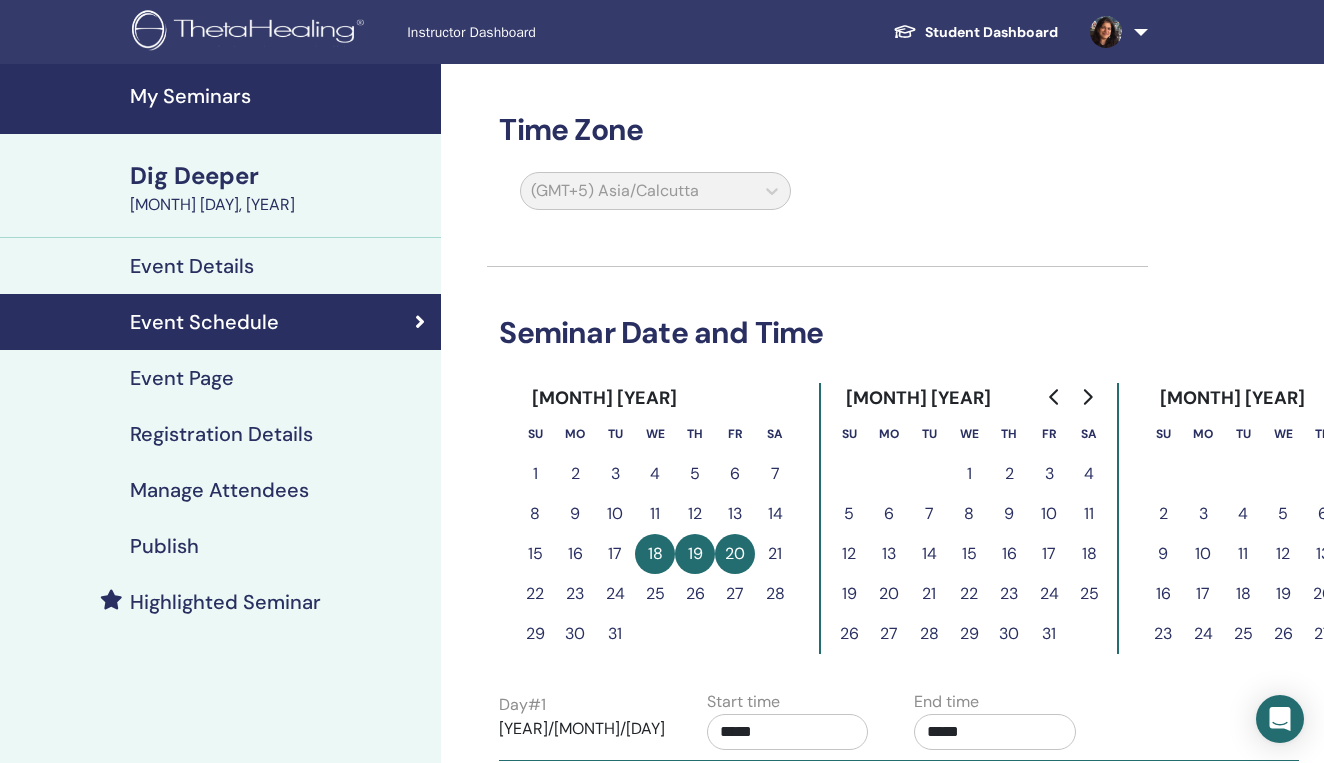 click on "Event Page" at bounding box center (182, 378) 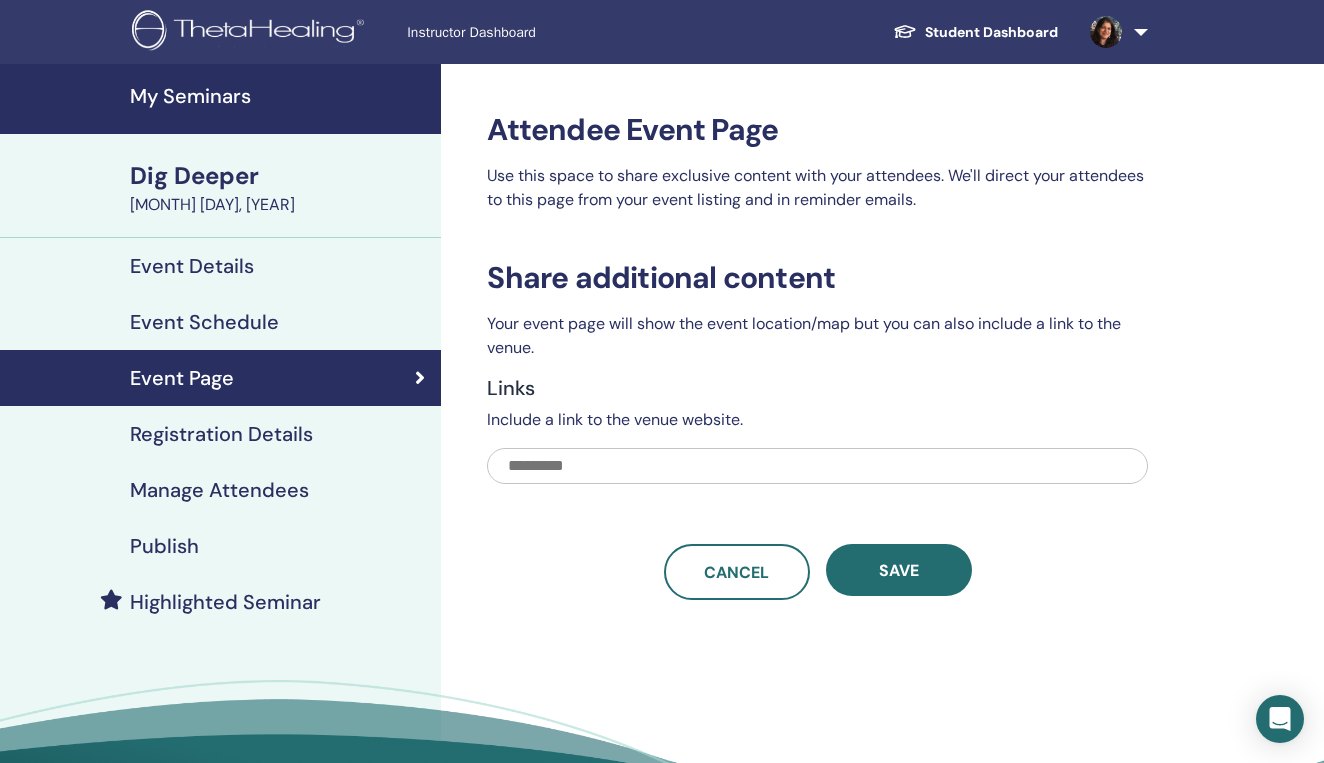 click on "Event Details" at bounding box center (192, 266) 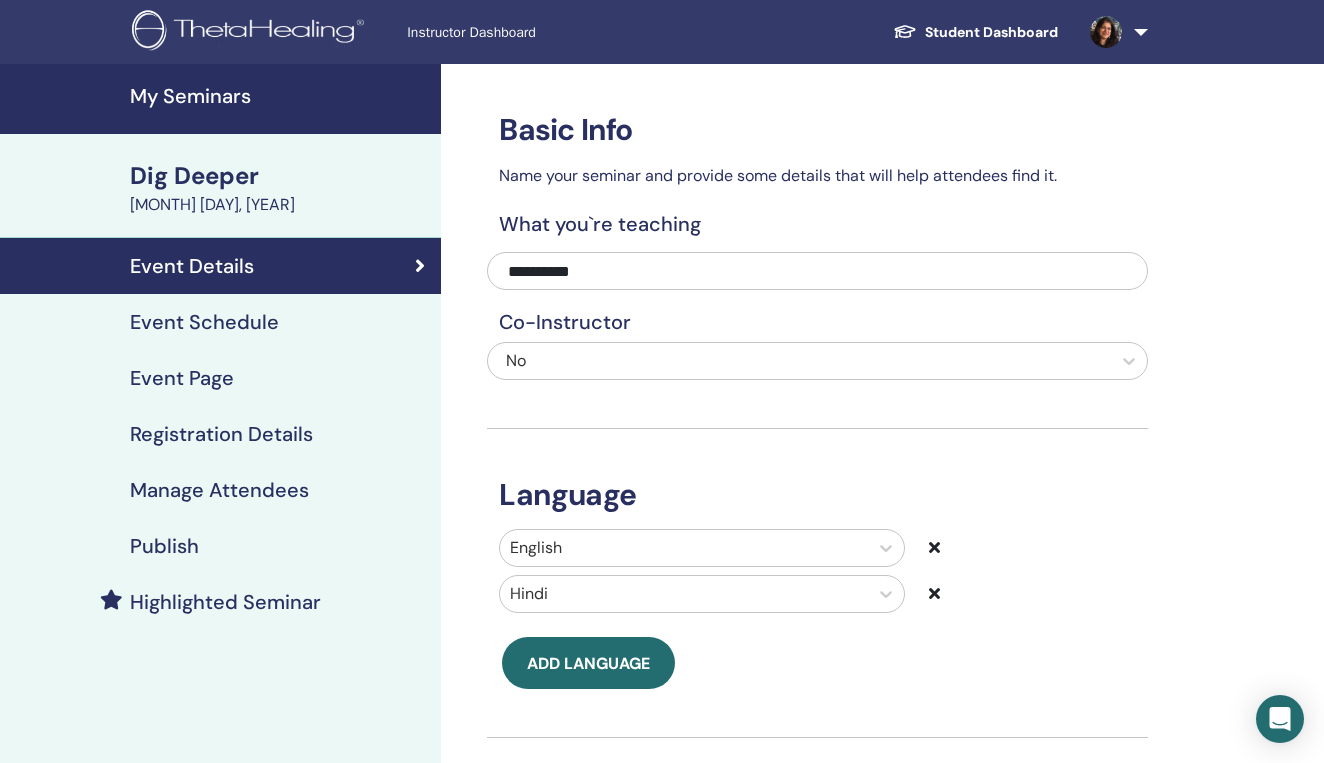 click on "Registration Details" at bounding box center (221, 434) 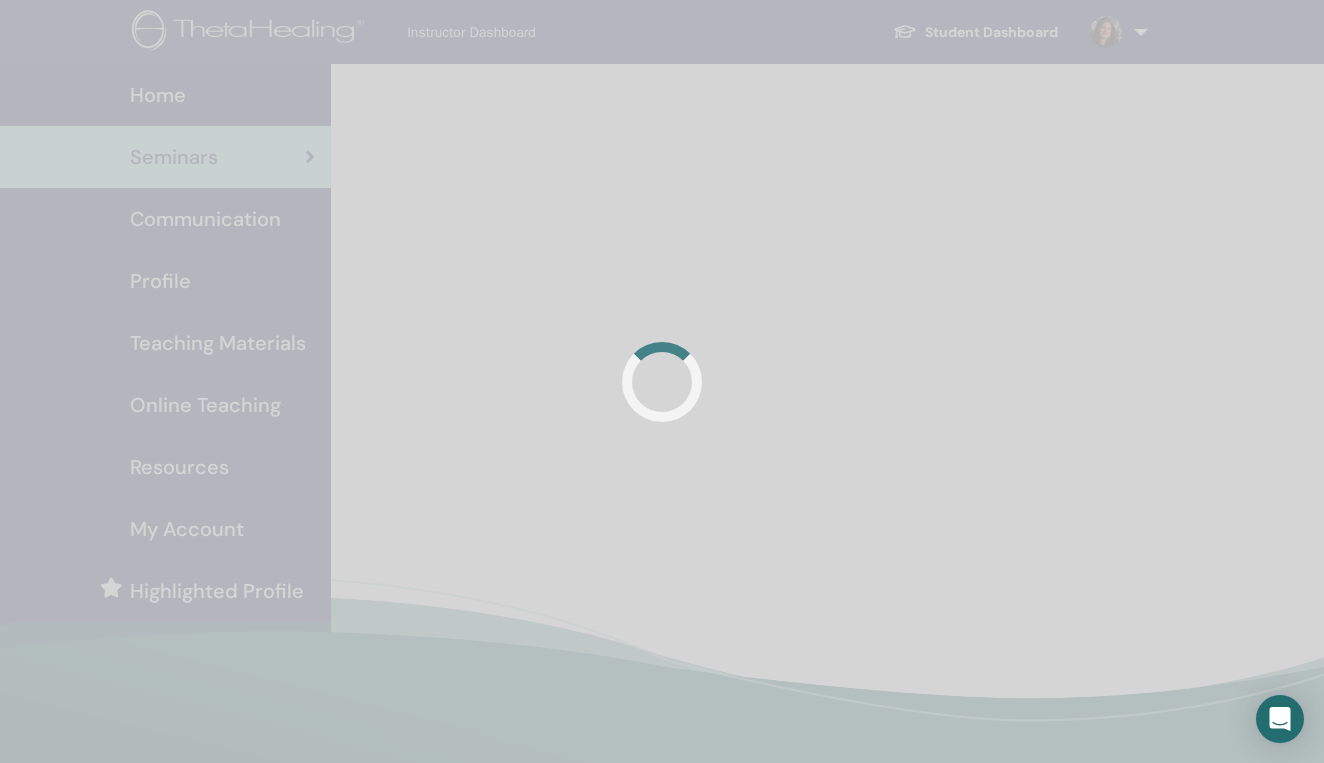 scroll, scrollTop: 0, scrollLeft: 0, axis: both 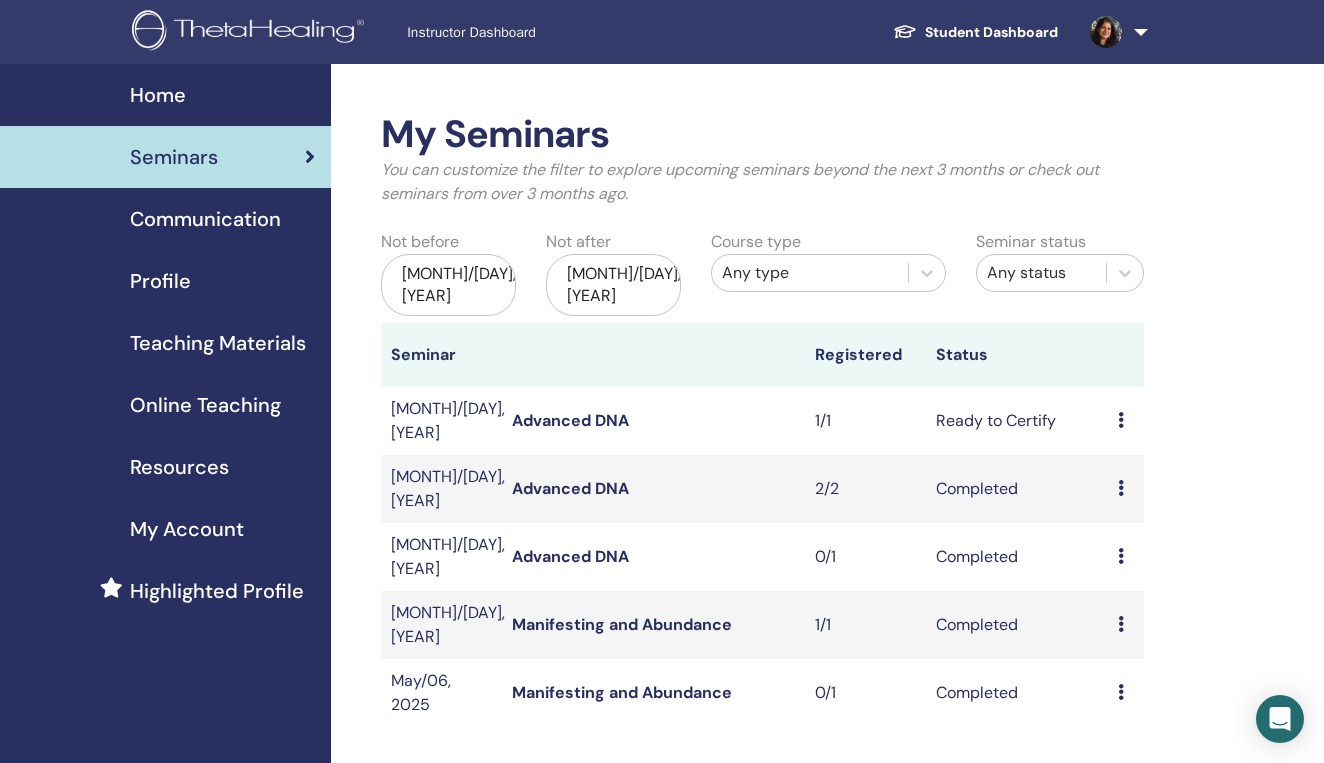 click on "My Seminars You can customize the filter to explore upcoming seminars beyond the next 3 months or check out seminars from over 3 months ago. Not before [MONTH]/[DAY], [YEAR] Not after [MONTH]/[DAY], [YEAR] Course type Any type Seminar status Any status Seminar Registered Status [MONTH]/[DAY], [YEAR] Advanced DNA 1/1 Ready to Certify Preview Edit Attendees Cancel [MONTH]/[DAY], [YEAR] Advanced DNA 2/2 Completed Preview Attendees [MONTH]/[DAY], [YEAR] Advanced DNA 0/1 Completed Preview Attendees [MONTH]/[DAY], [YEAR] Manifesting and Abundance 1/1 Completed Preview Attendees [MONTH]/[DAY], [YEAR] Manifesting and Abundance 0/1 Completed Preview Attendees Create seminar Seminar Registrations Order No. Attendee Event Date" at bounding box center (827, 668) 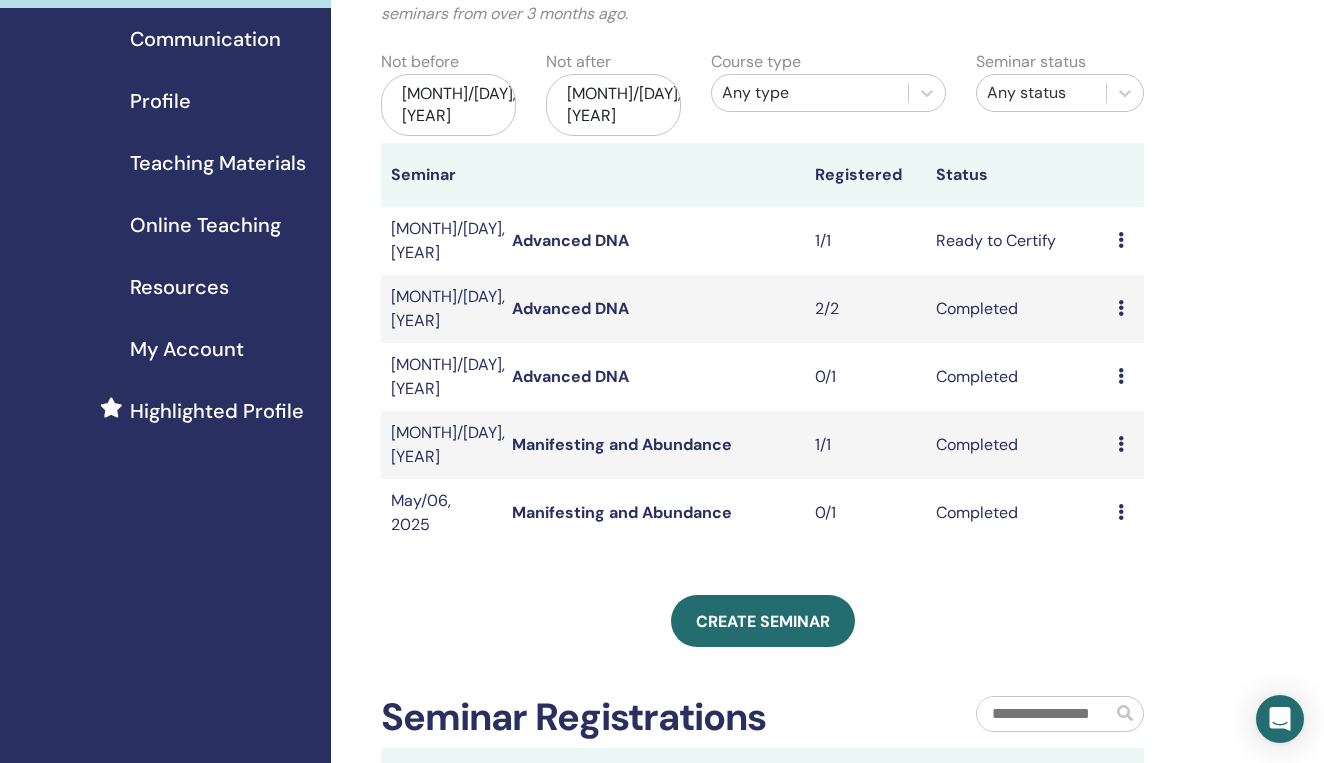 scroll, scrollTop: 143, scrollLeft: 0, axis: vertical 